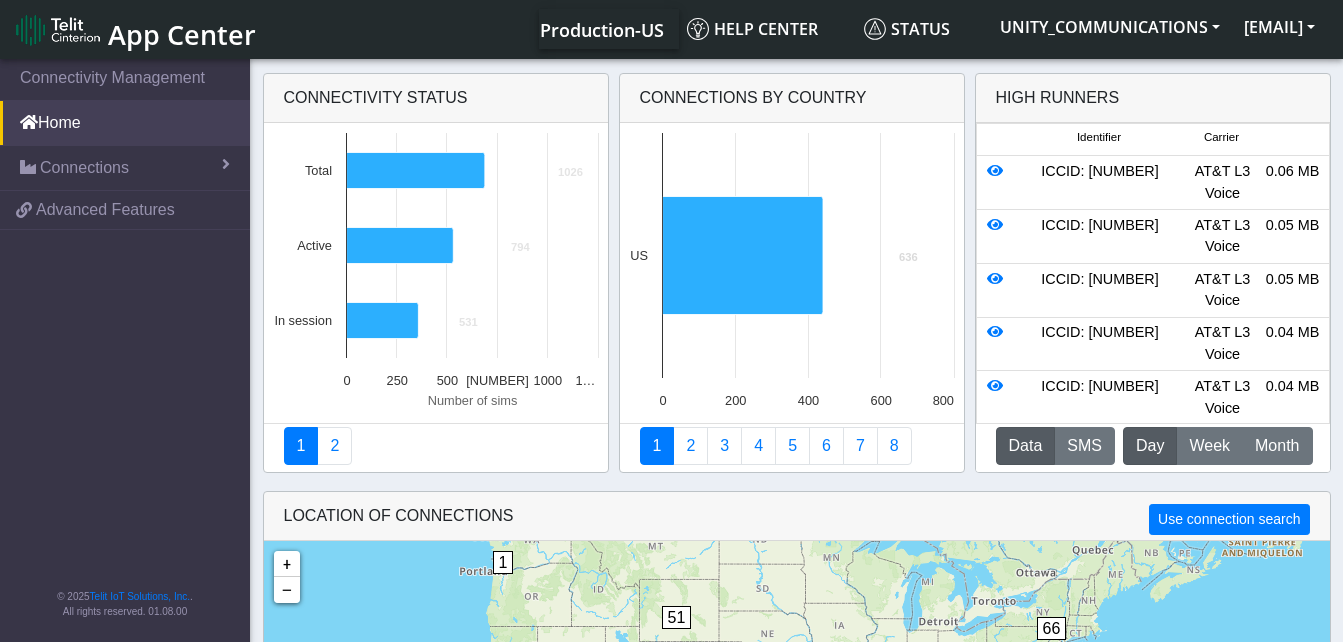scroll, scrollTop: 0, scrollLeft: 0, axis: both 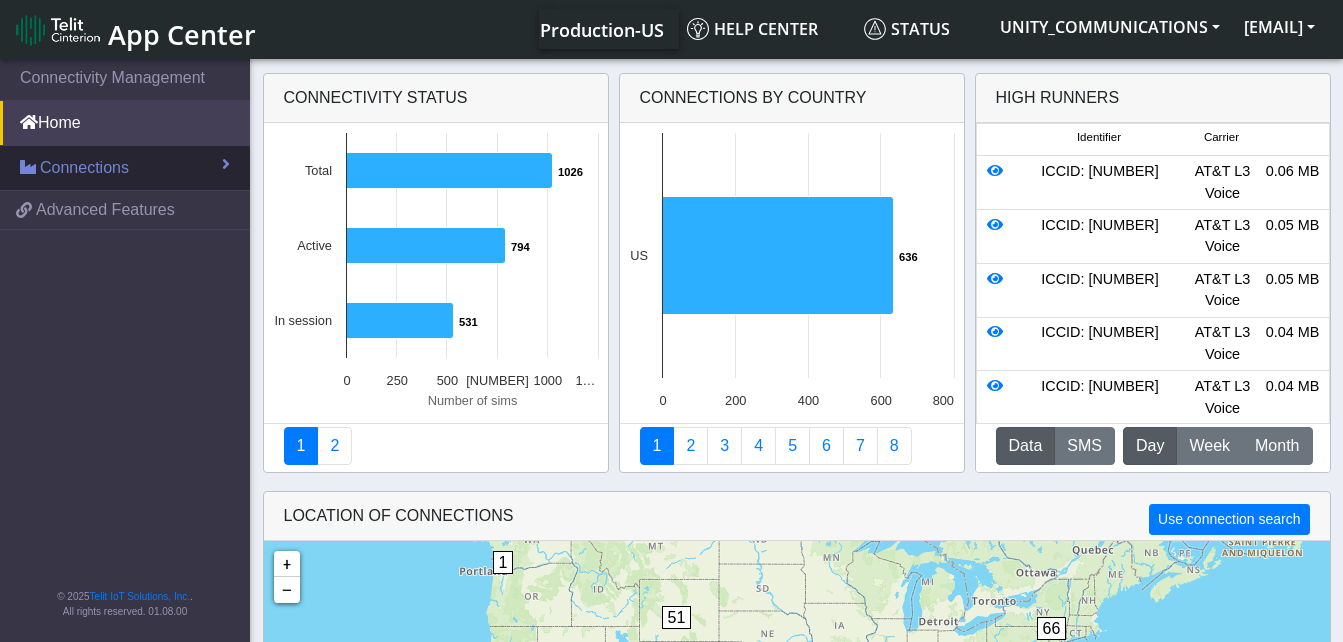 click on "Connections" at bounding box center [84, 168] 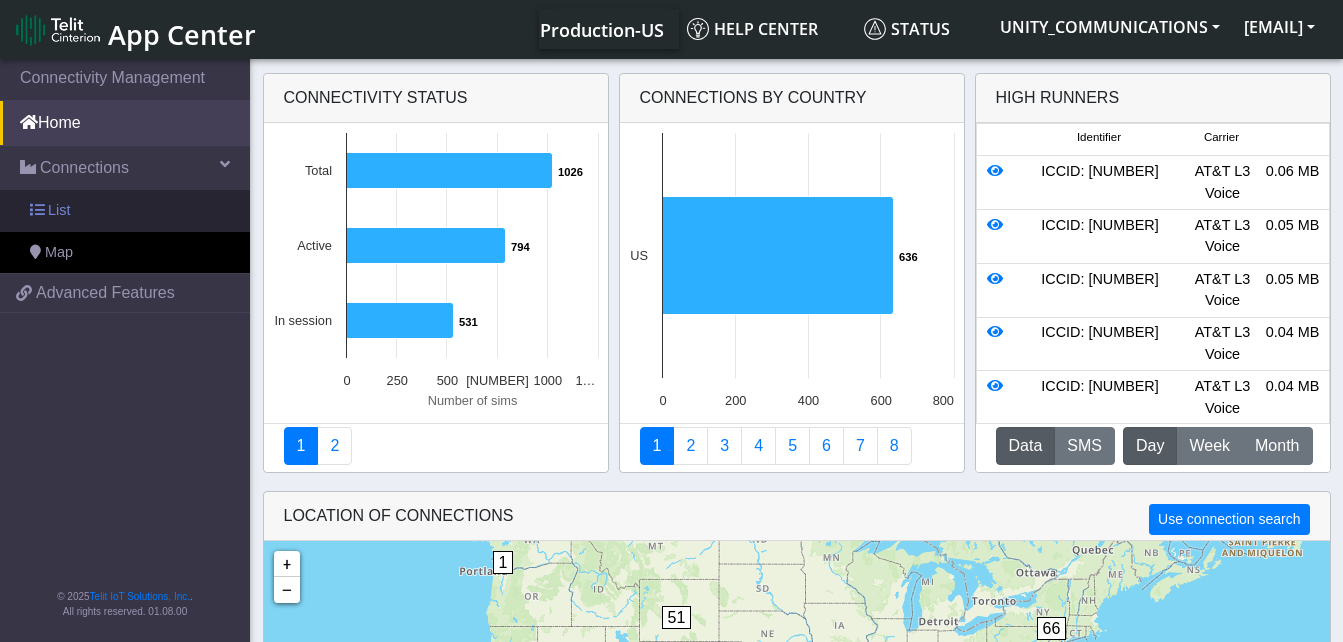 click on "List" at bounding box center (125, 211) 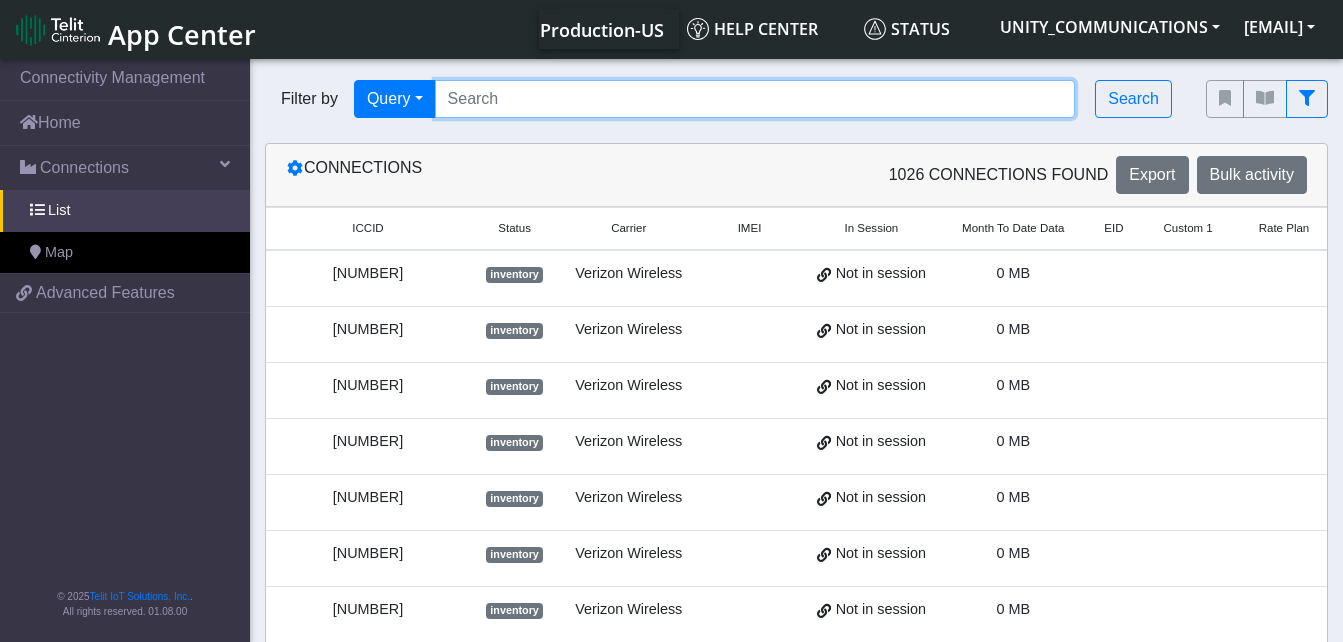 click at bounding box center [755, 99] 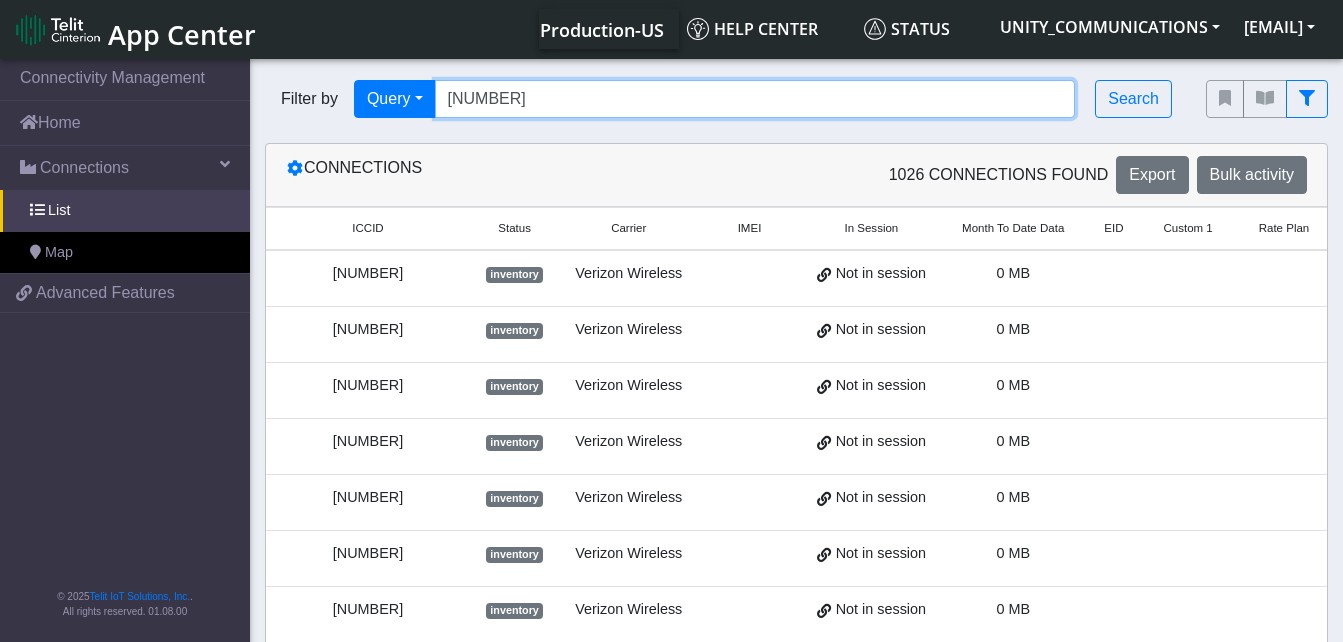 type on "[NUMBER]" 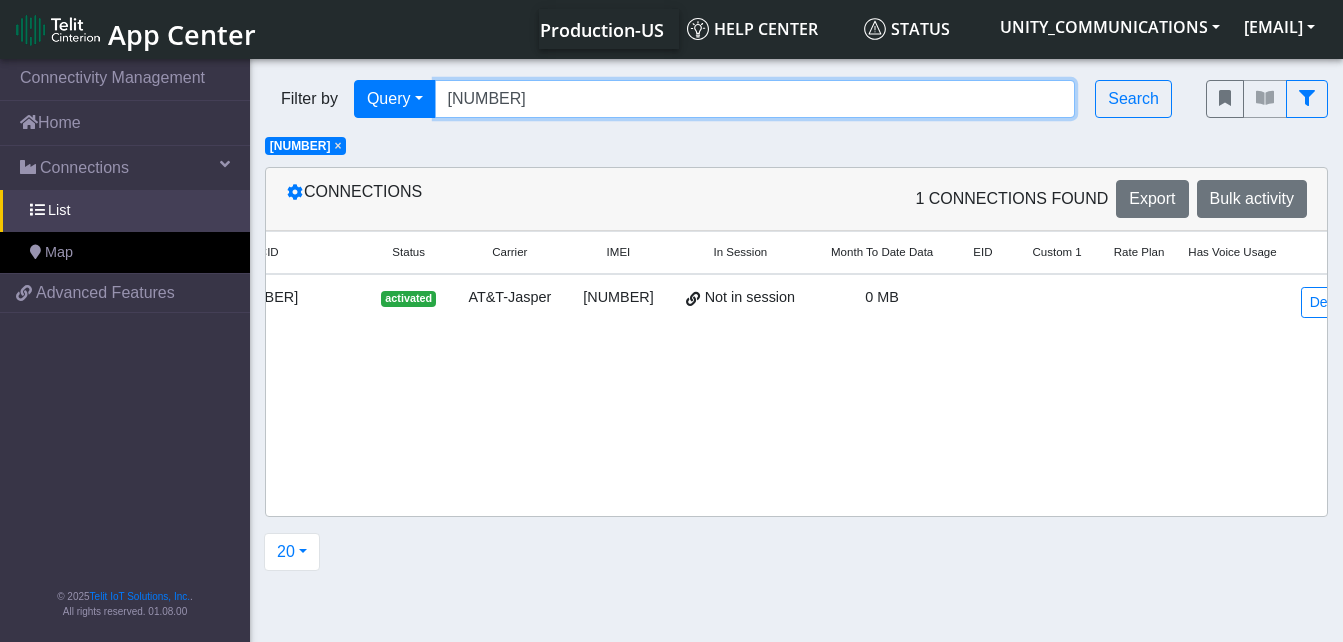 scroll, scrollTop: 0, scrollLeft: 177, axis: horizontal 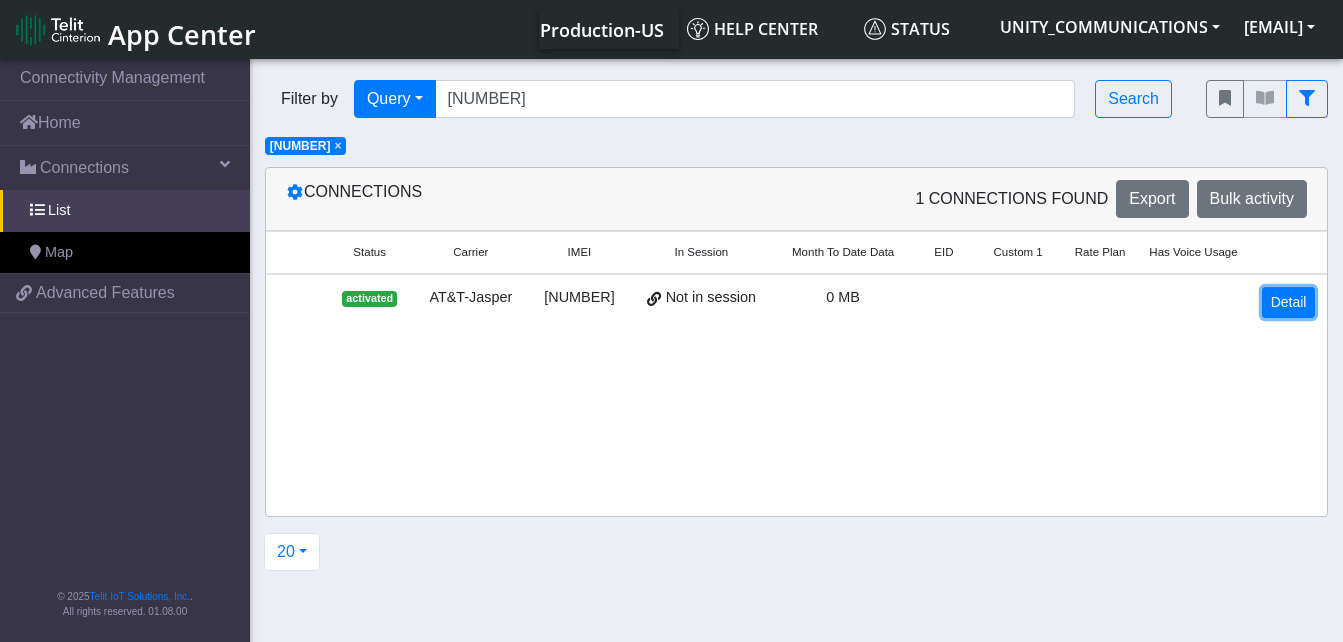 click on "Detail" at bounding box center [1289, 302] 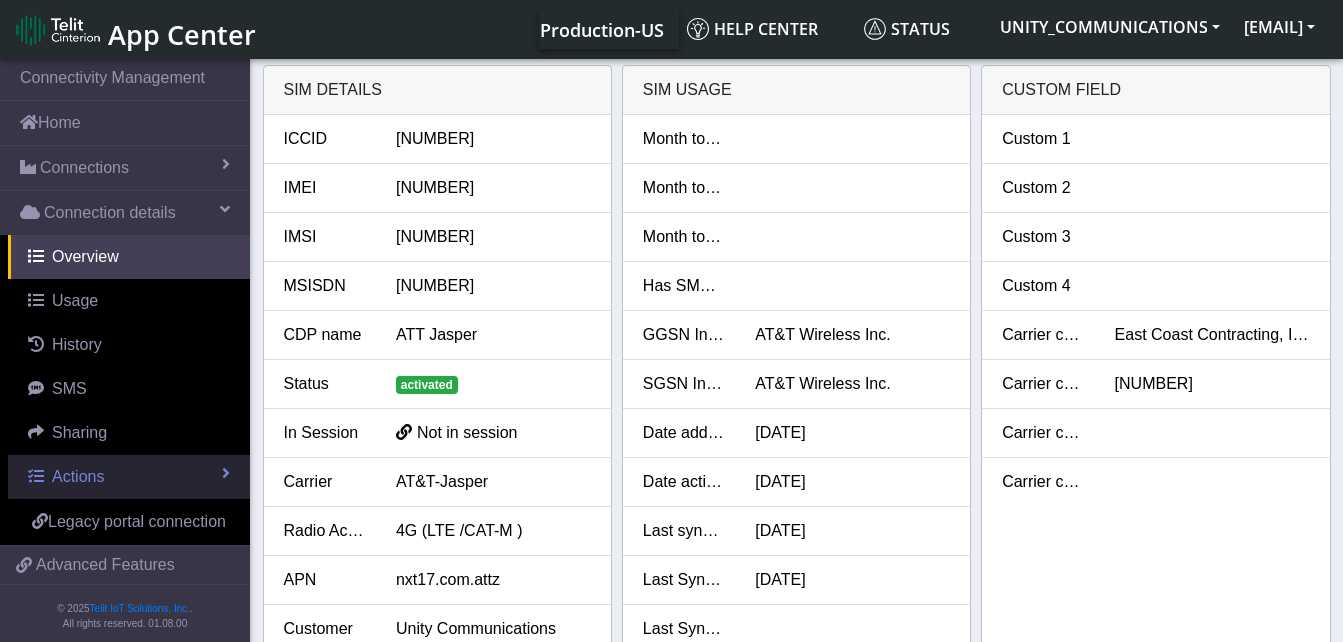 click on "Actions" at bounding box center (78, 476) 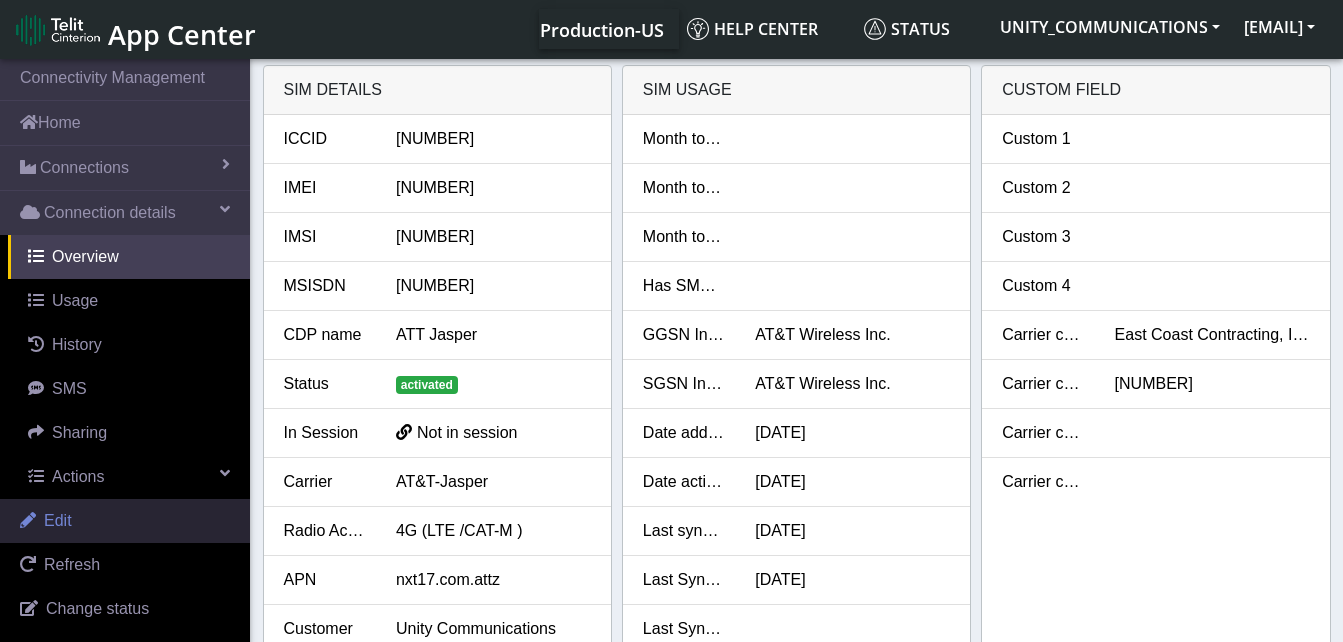click on "Edit" at bounding box center (125, 521) 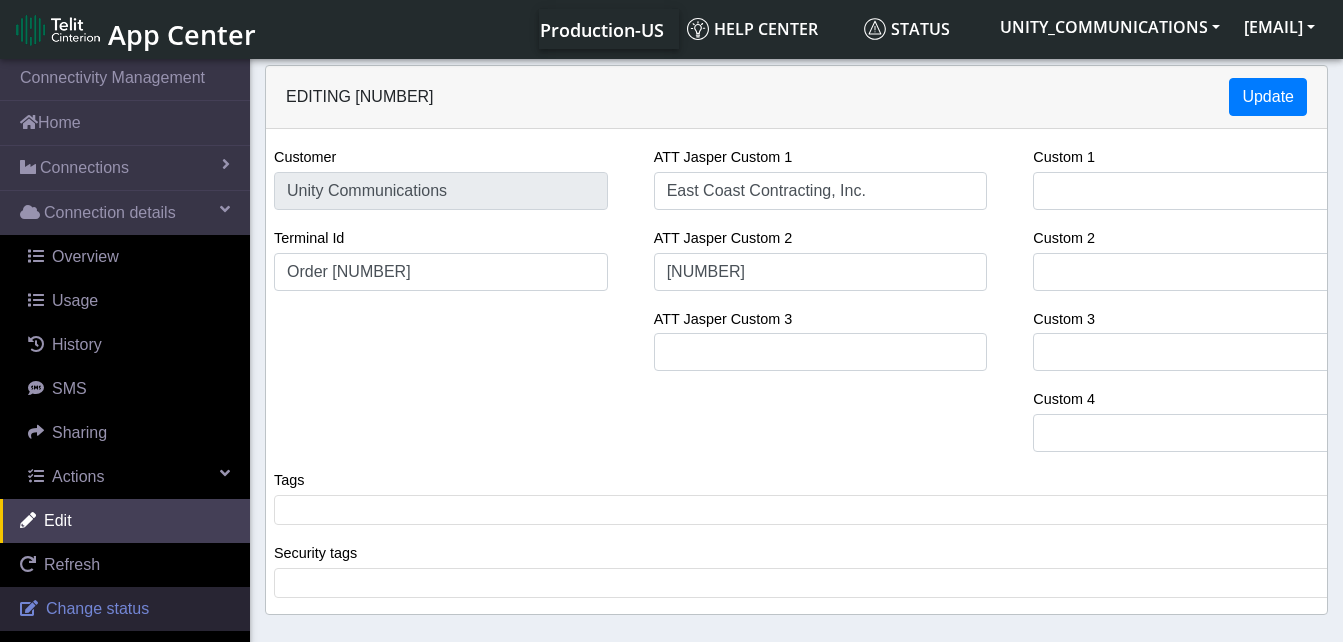 click on "Change status" at bounding box center (97, 608) 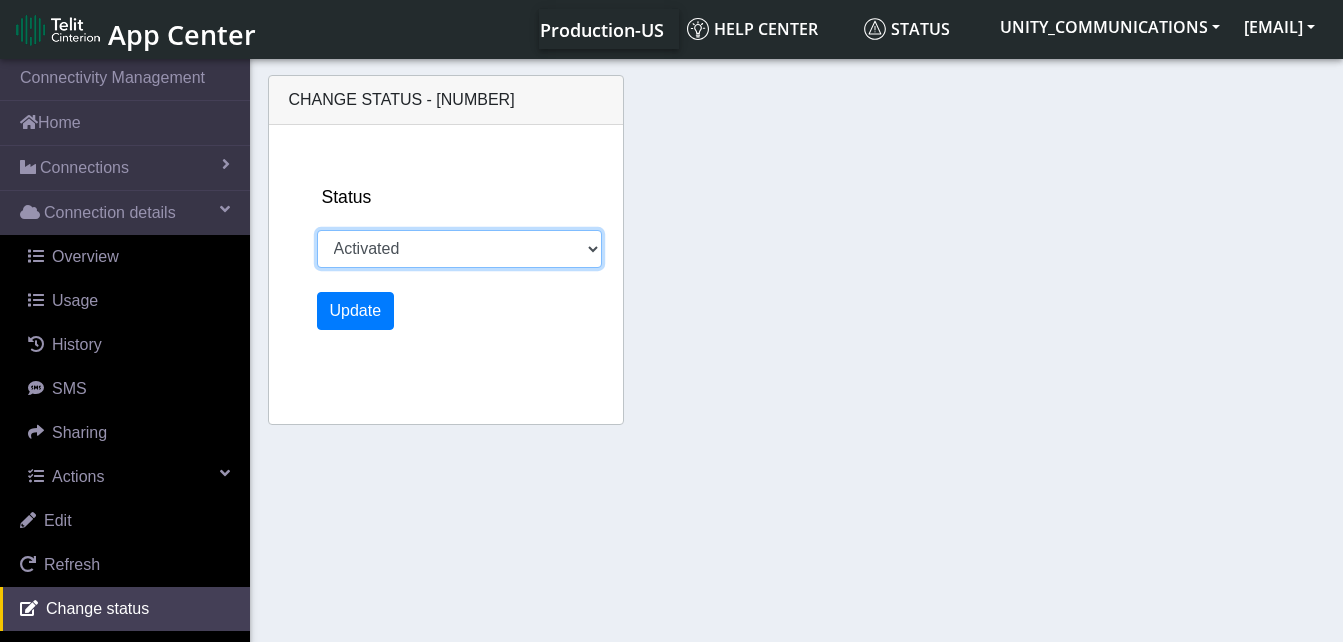 click on "Activated Ready Deactivated Inventory Retired" at bounding box center [459, 249] 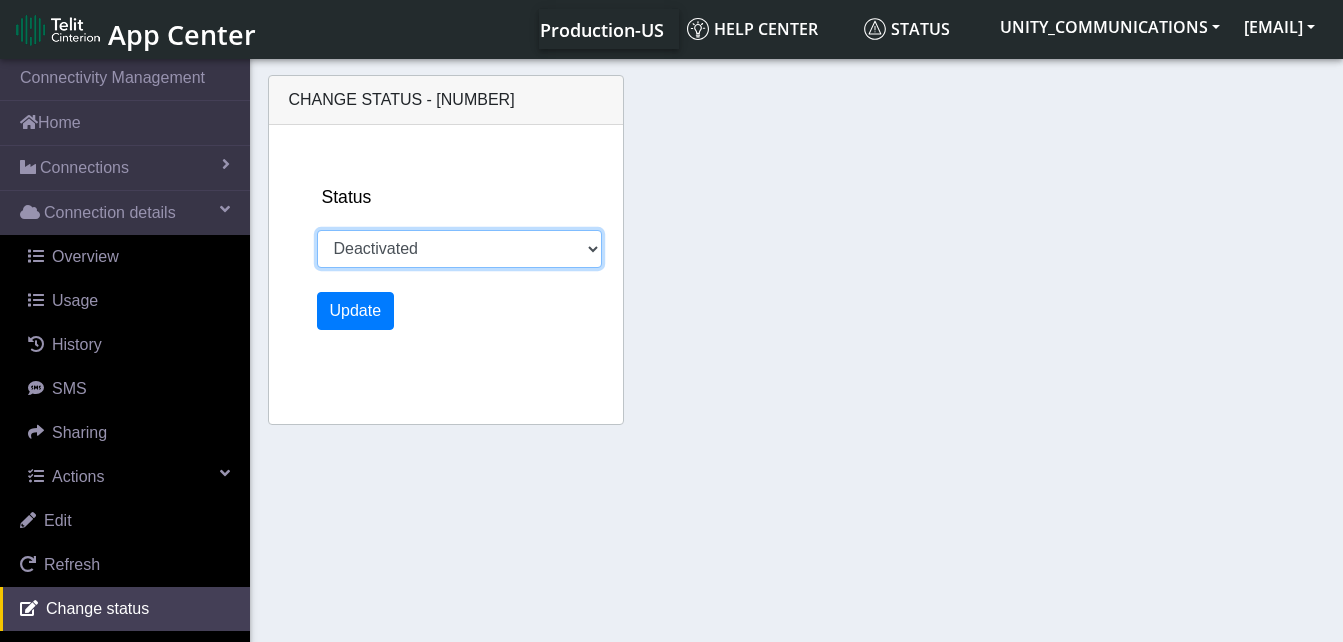 click on "Activated Ready Deactivated Inventory Retired" at bounding box center (459, 249) 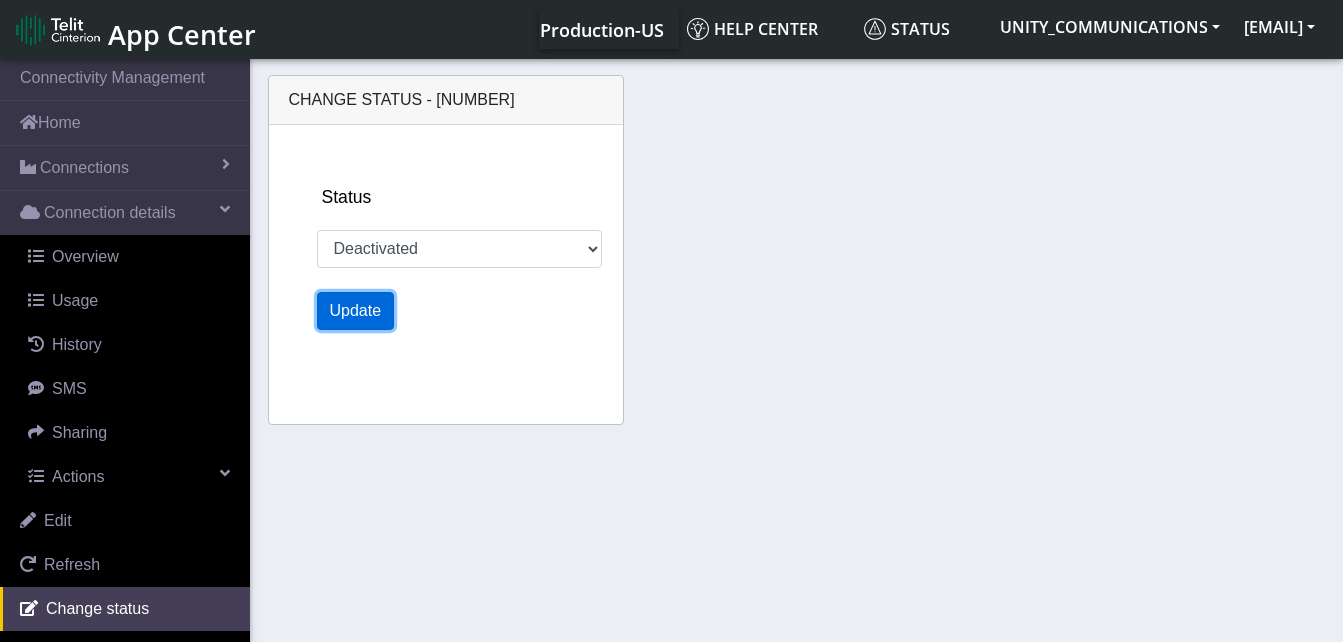 click on "Update" 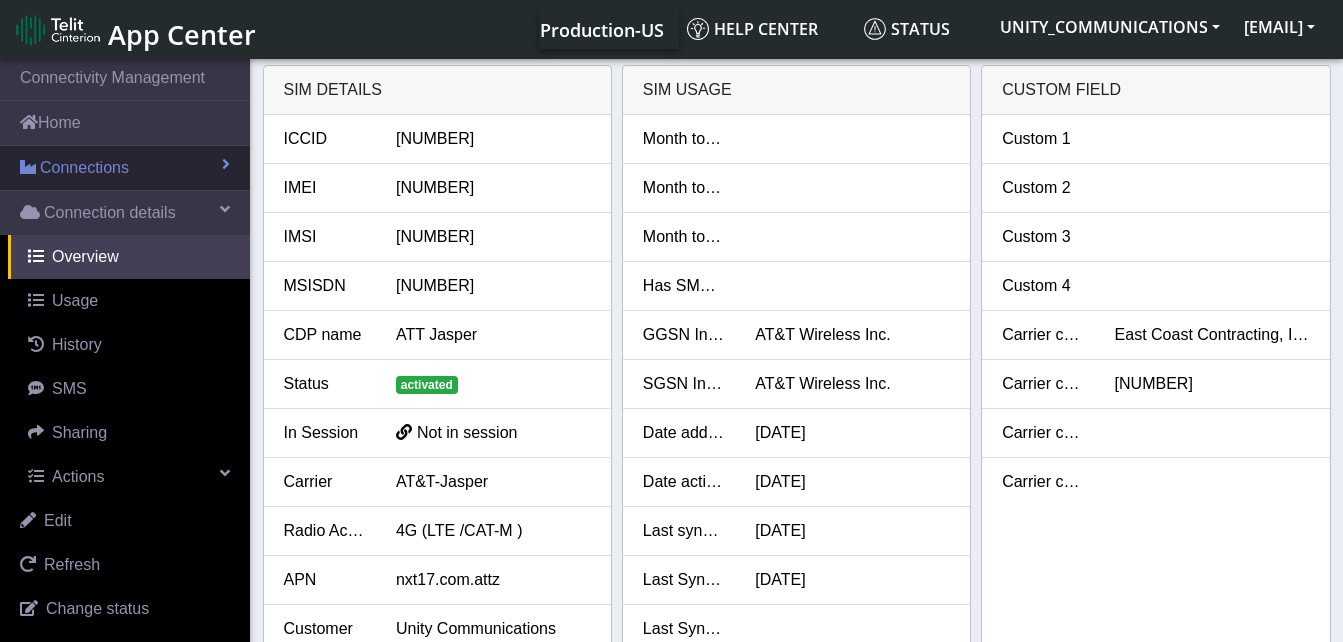 click on "Connections" at bounding box center (84, 168) 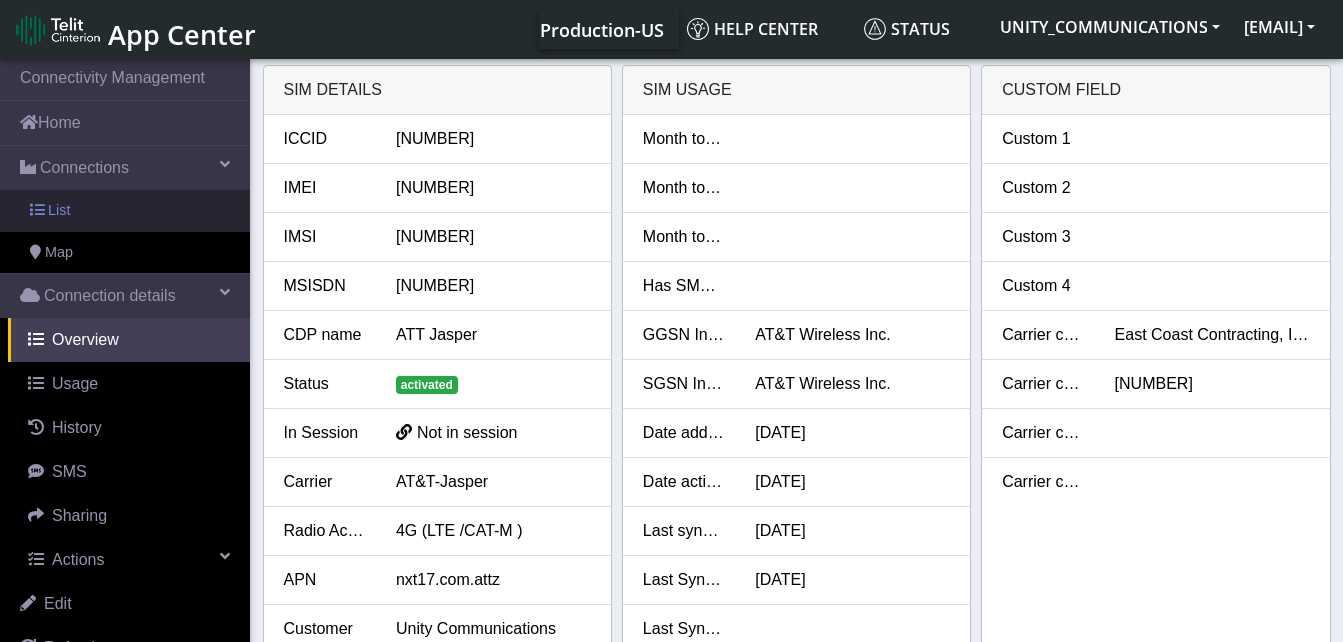 click on "List" at bounding box center (125, 211) 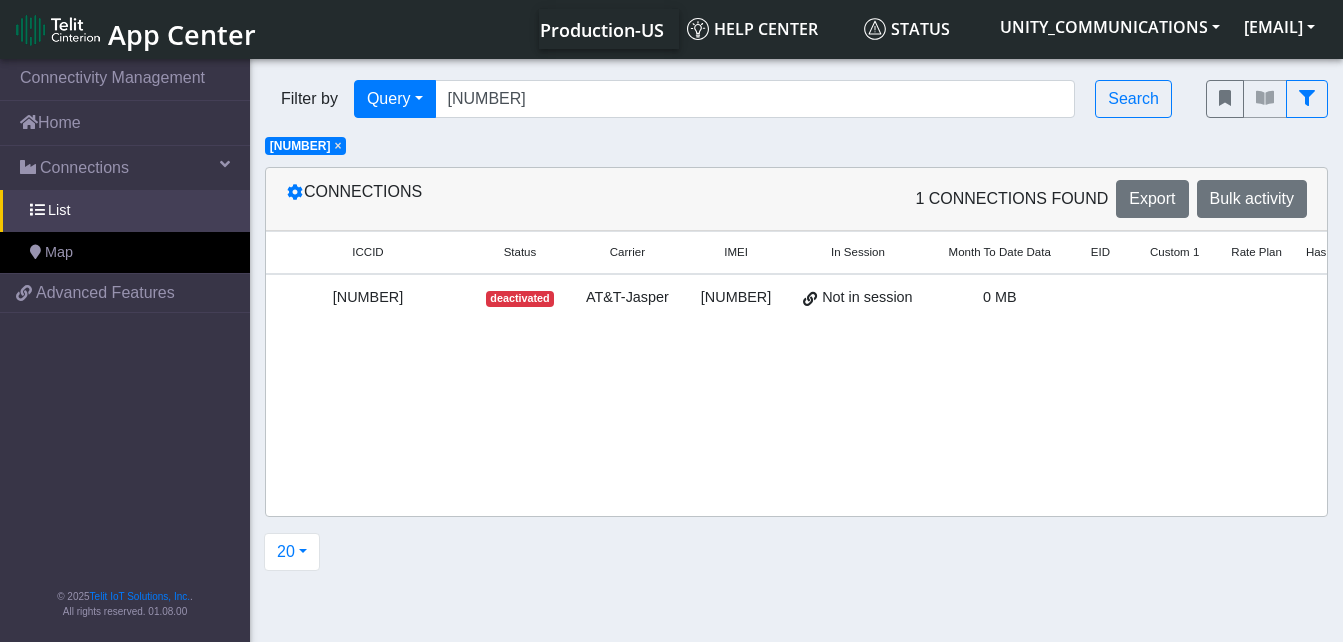click on "×" 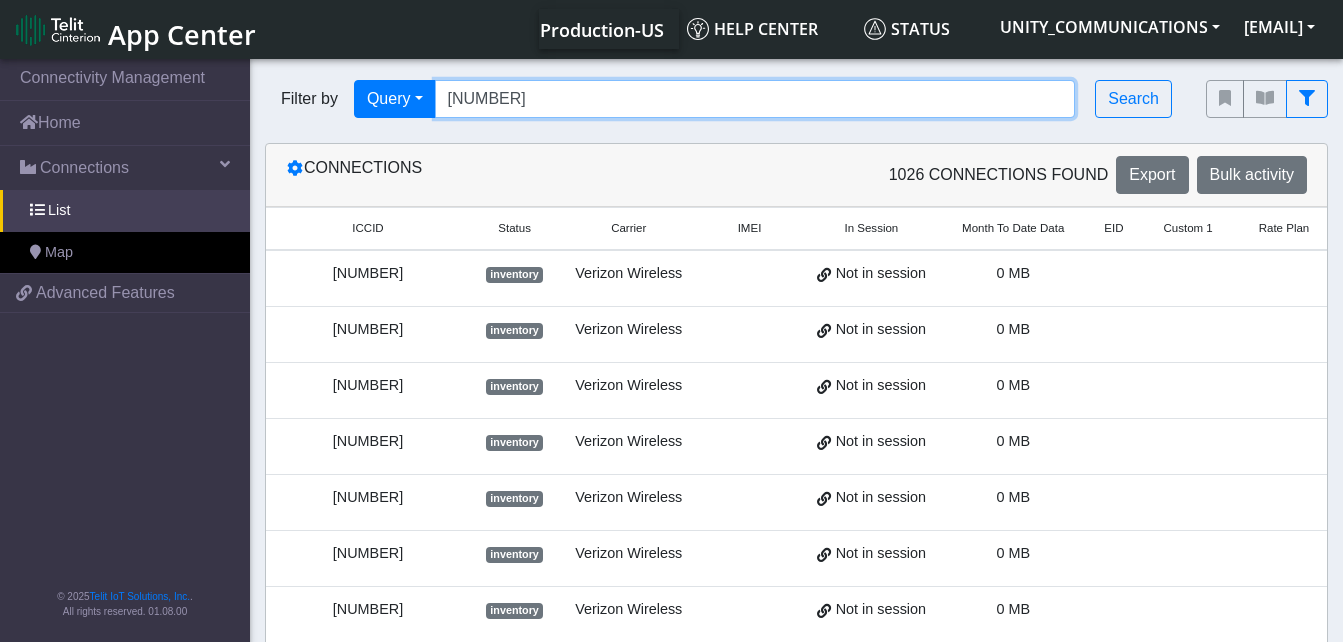click on "[NUMBER]" at bounding box center [755, 99] 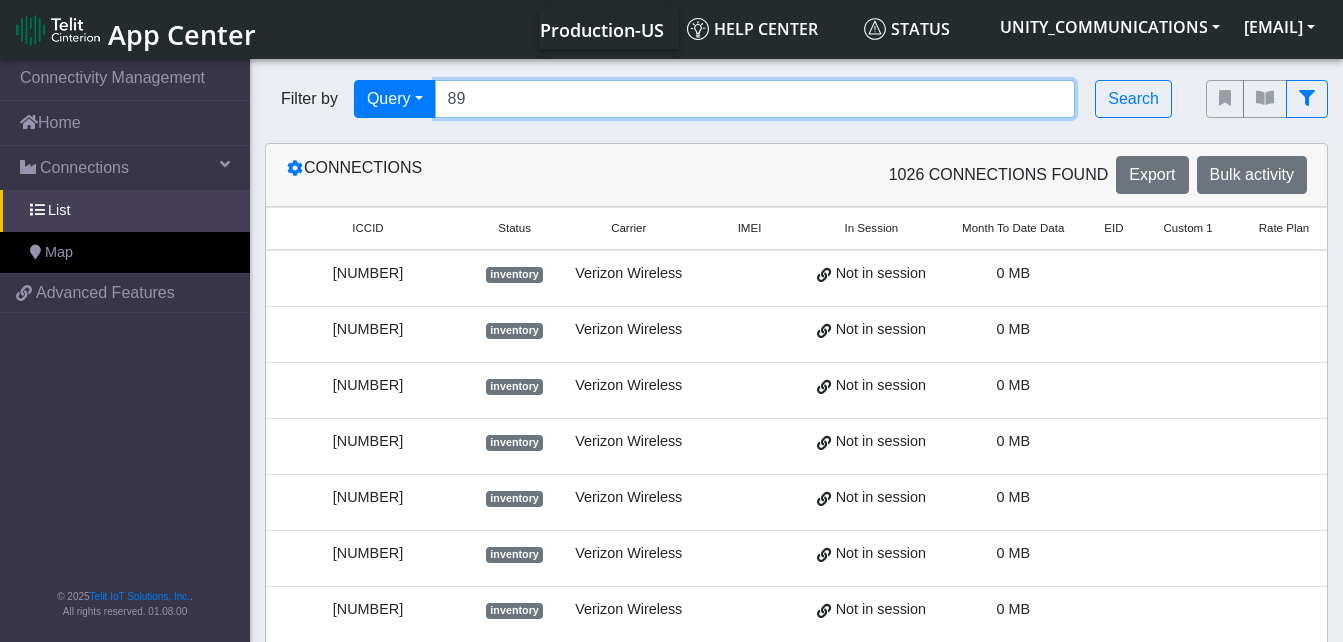 type on "8" 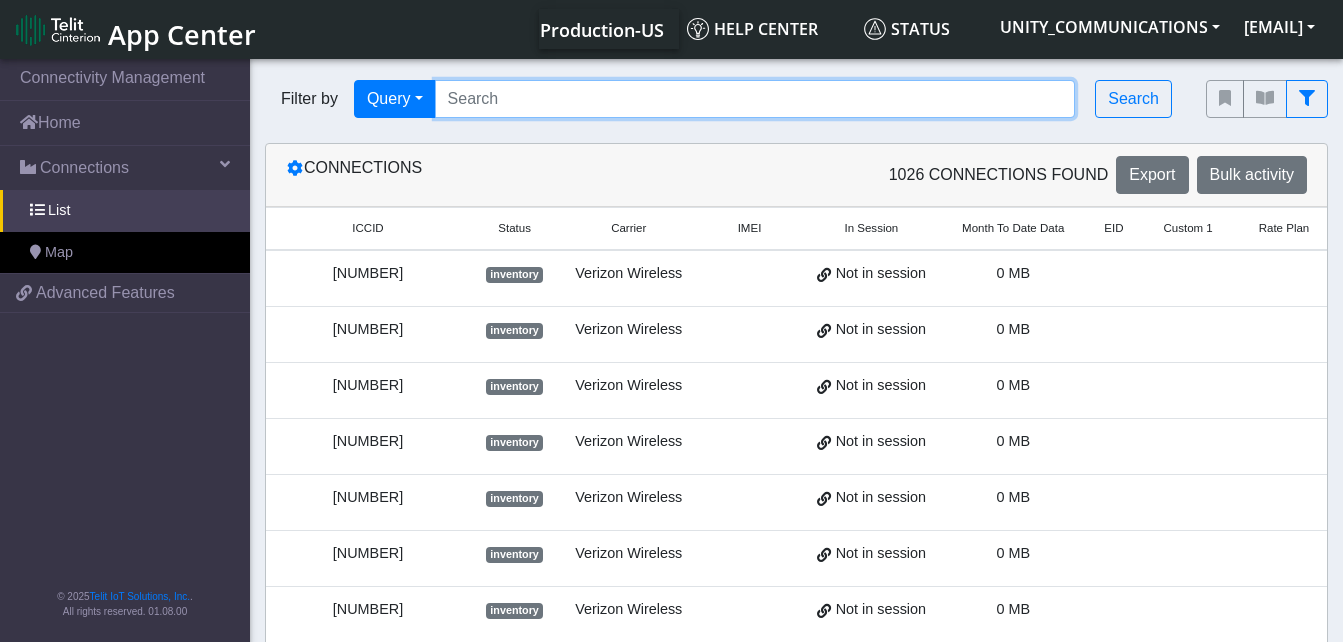 click at bounding box center (755, 99) 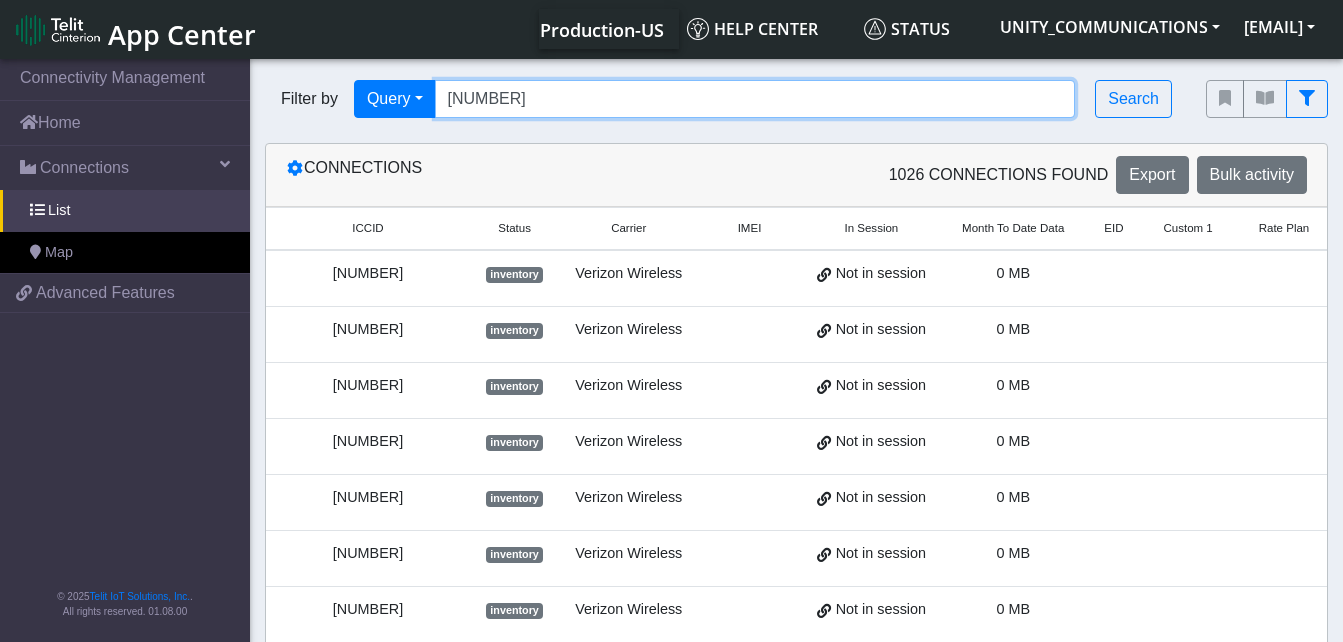 type on "[NUMBER]" 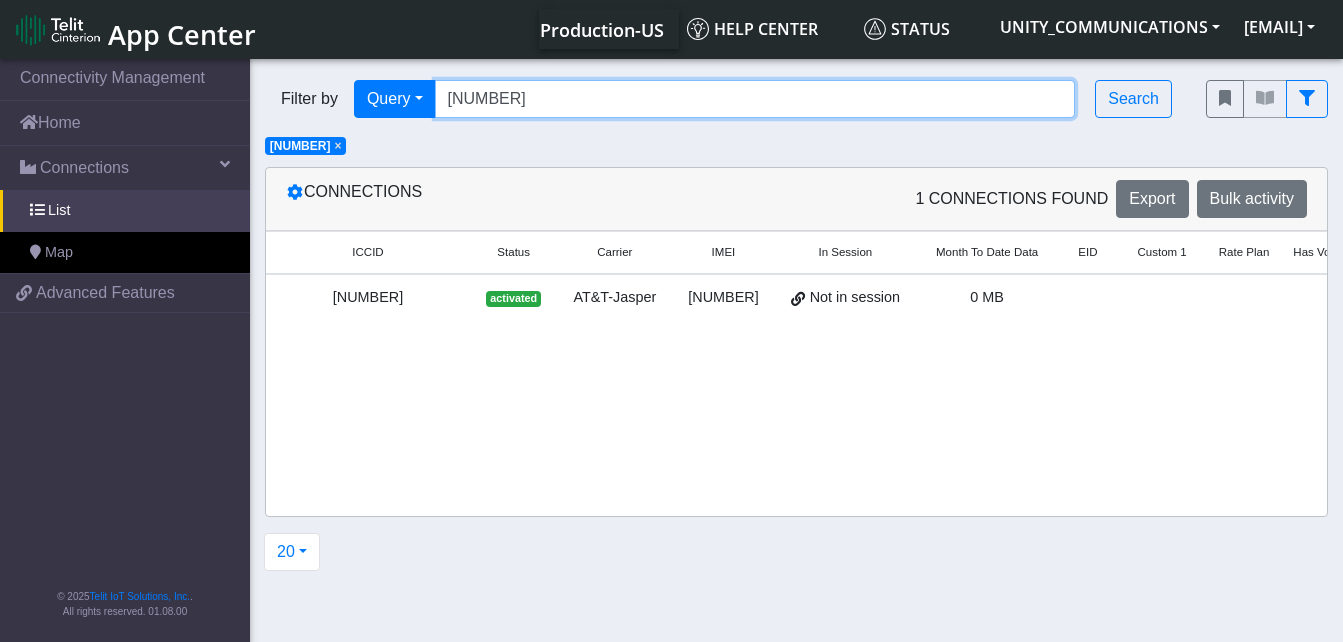scroll, scrollTop: 0, scrollLeft: 177, axis: horizontal 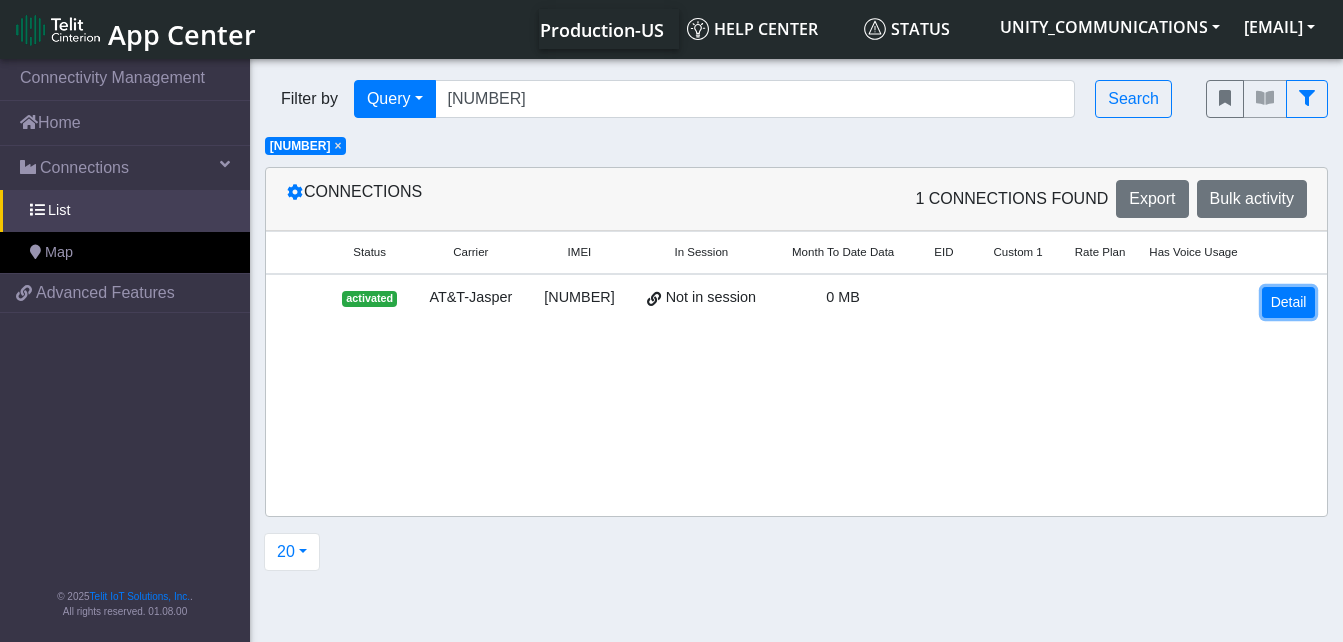 click on "Detail" at bounding box center (1289, 302) 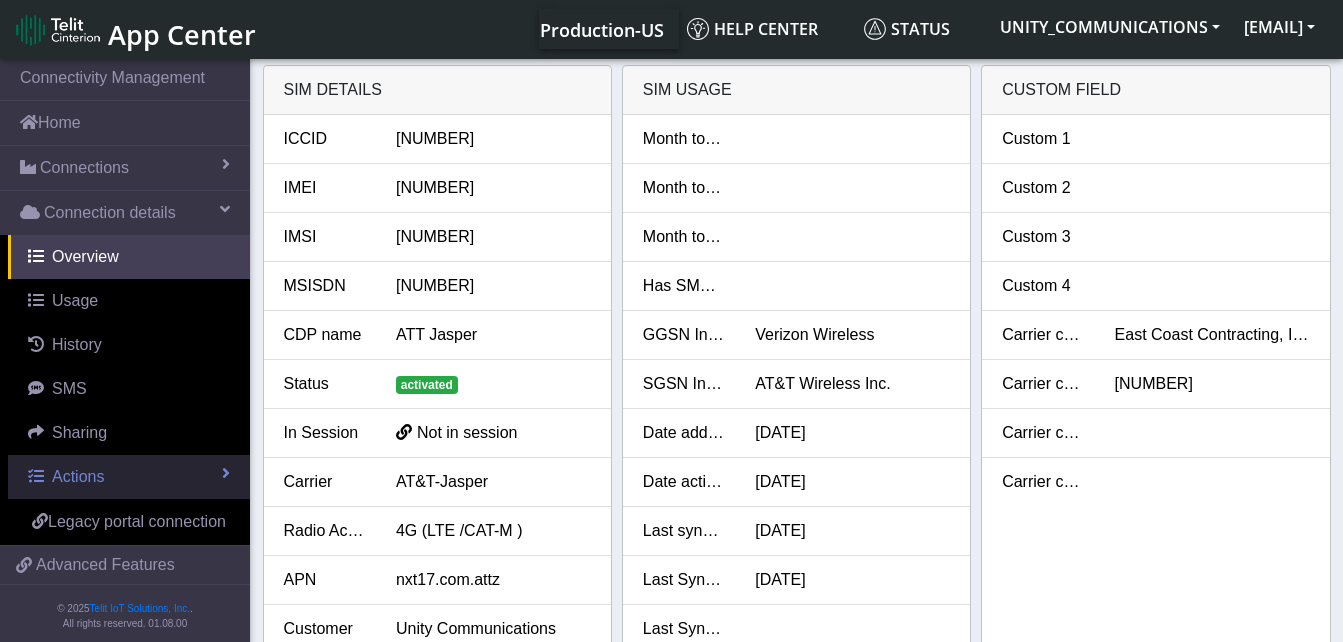 click on "Actions" at bounding box center (78, 476) 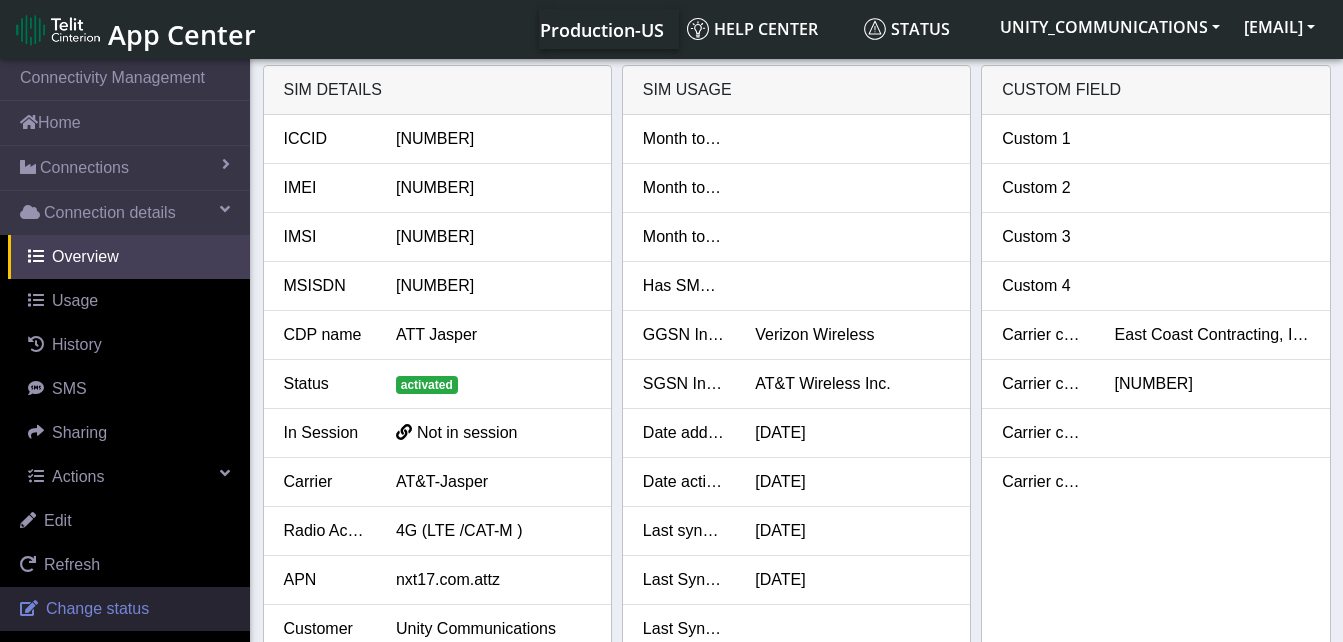 click on "Change status" at bounding box center [97, 608] 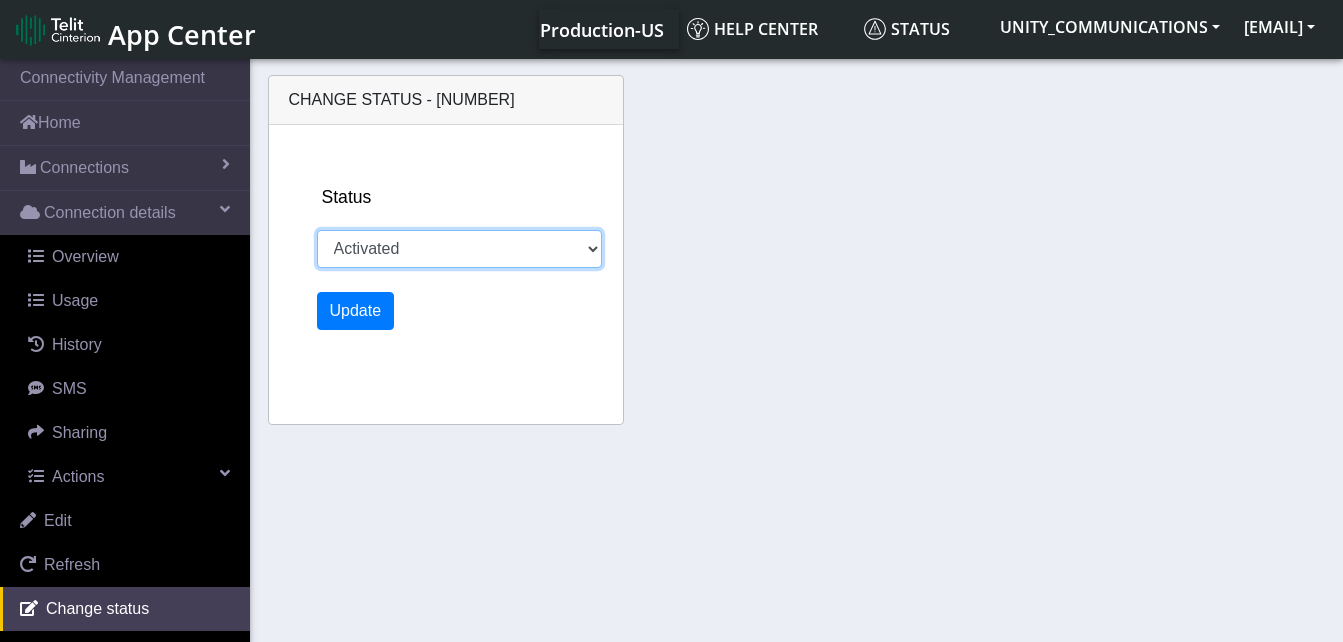 click on "Activated Ready Deactivated Inventory Retired" at bounding box center [459, 249] 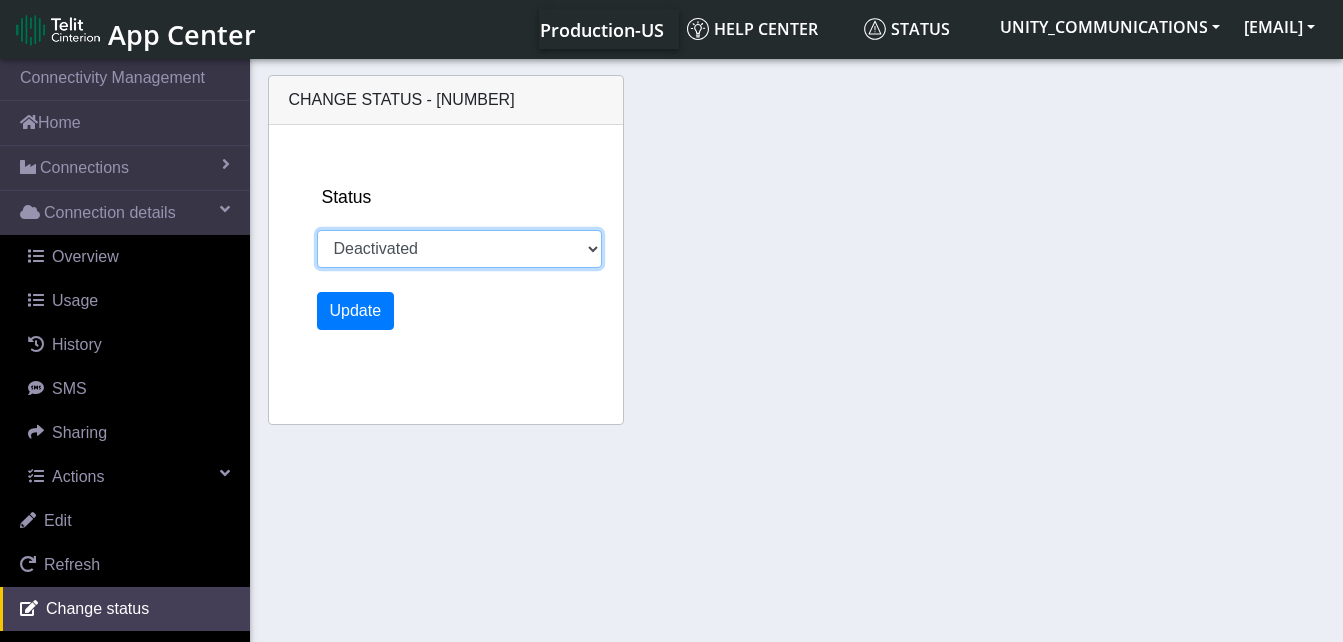 click on "Activated Ready Deactivated Inventory Retired" at bounding box center (459, 249) 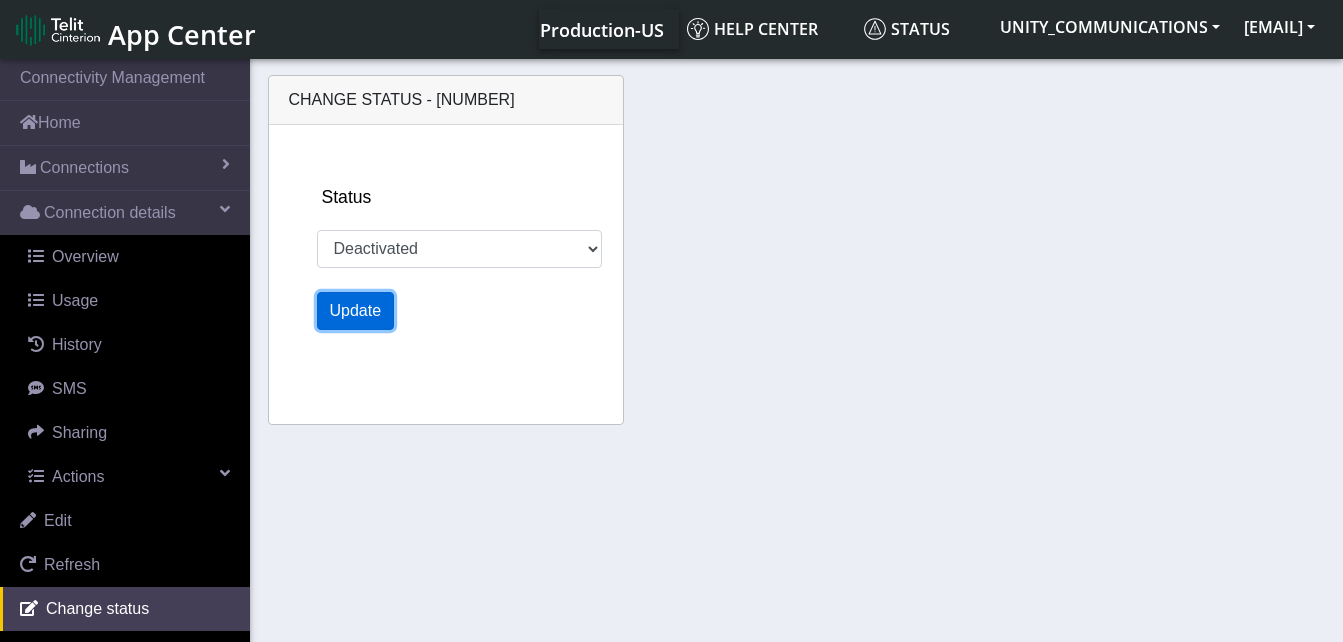 click on "Update" 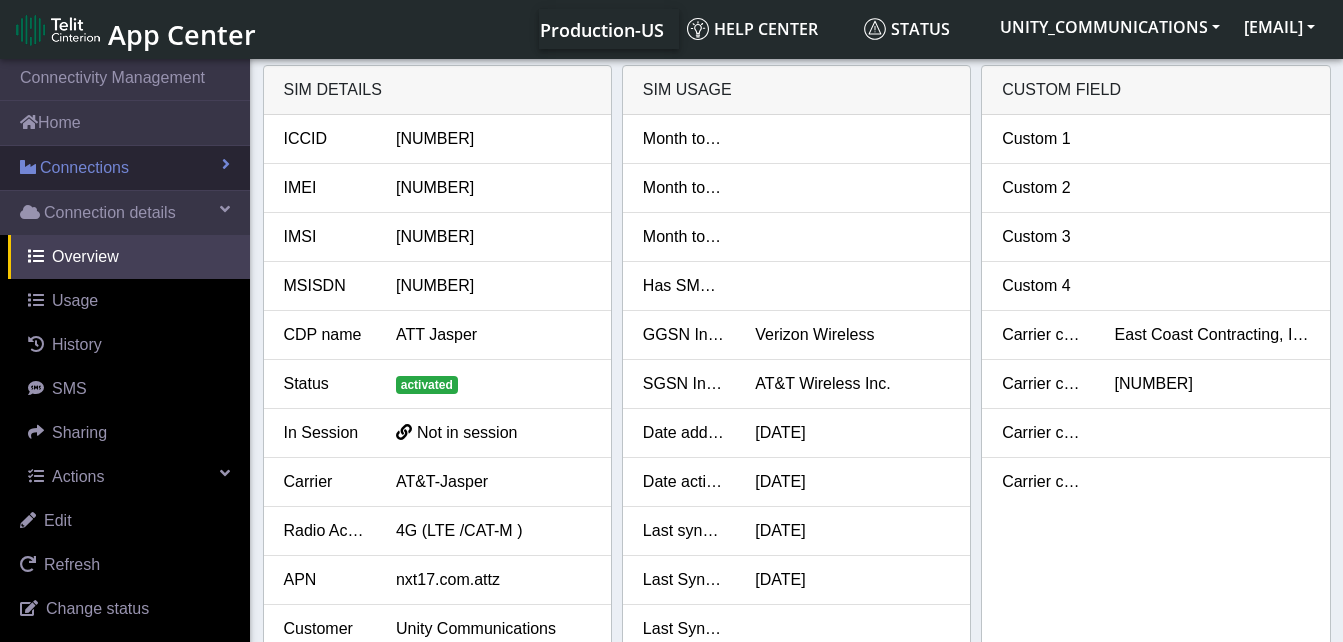 click on "Connections" at bounding box center [84, 168] 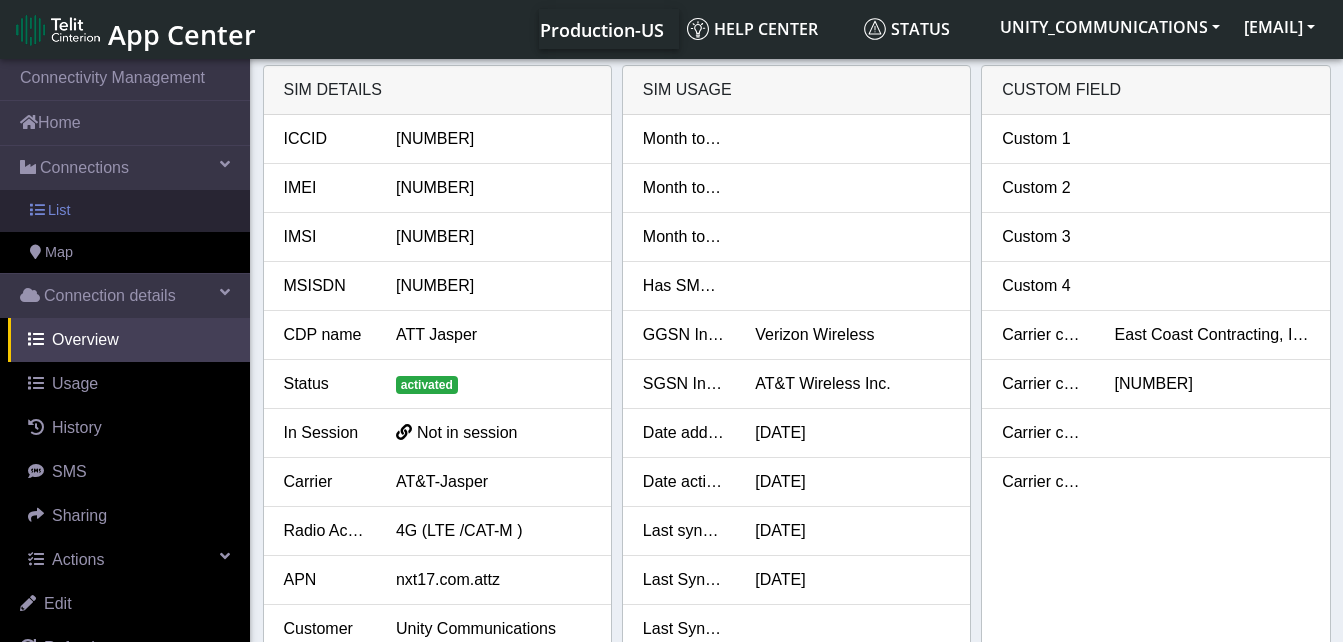 click on "List" at bounding box center [125, 211] 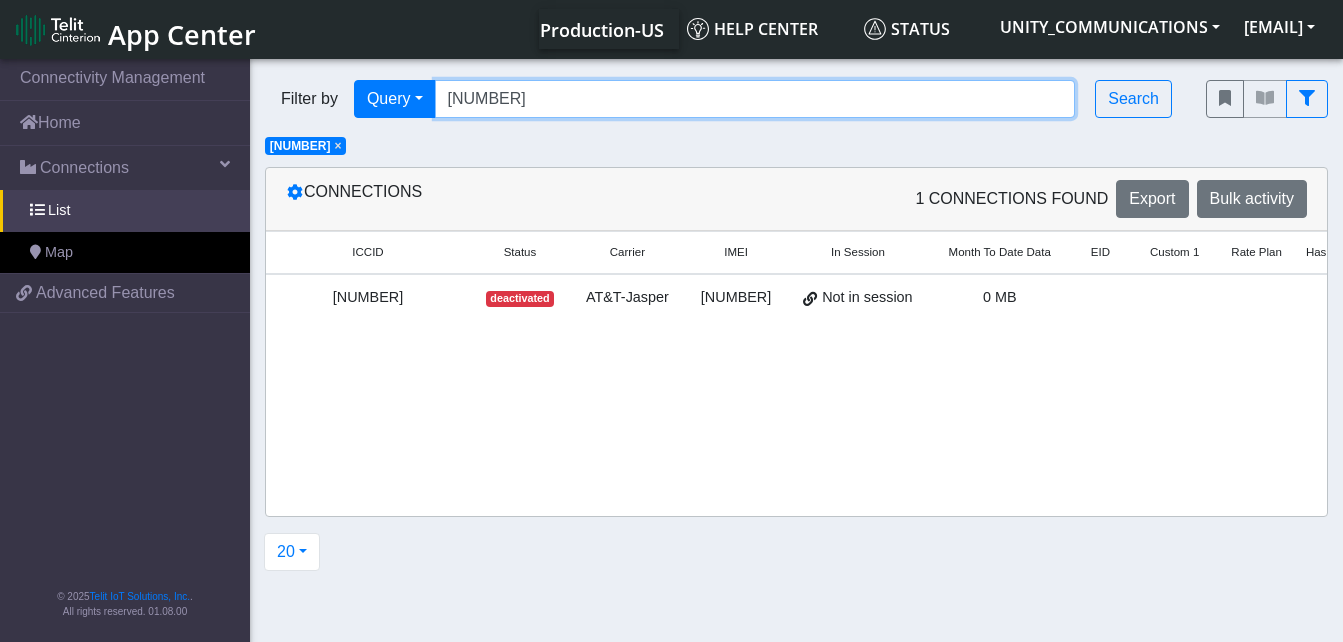click on "[NUMBER]" at bounding box center (755, 99) 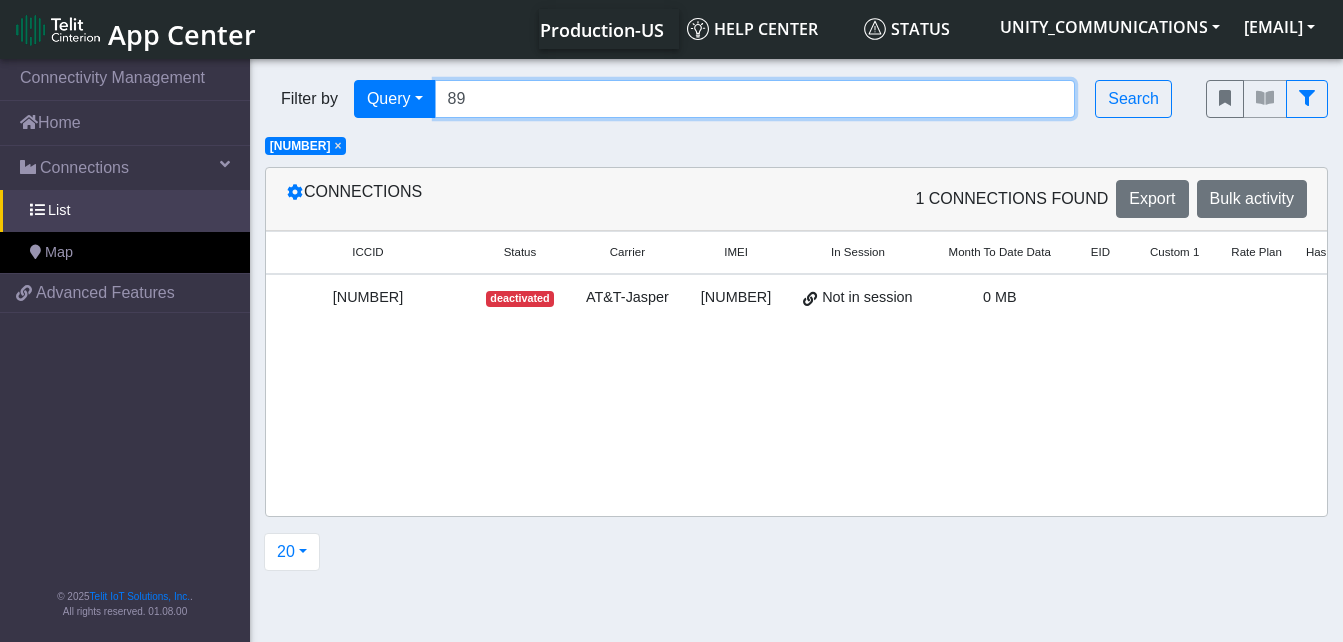 type on "8" 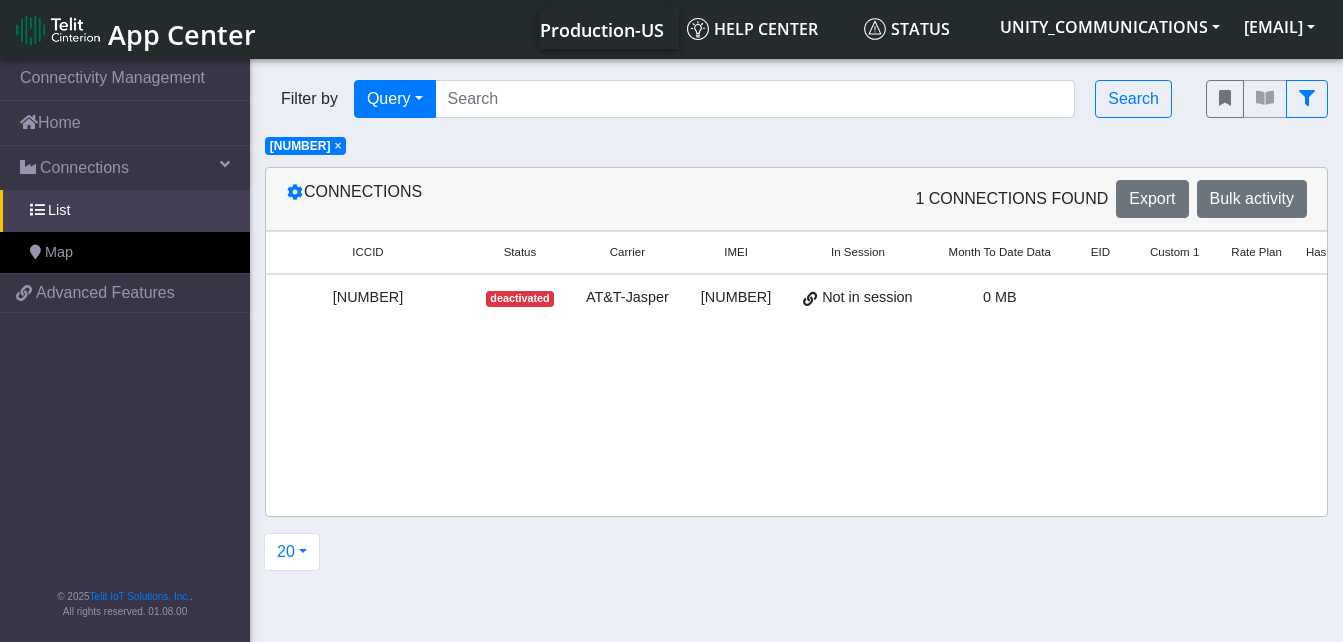 click on "×" 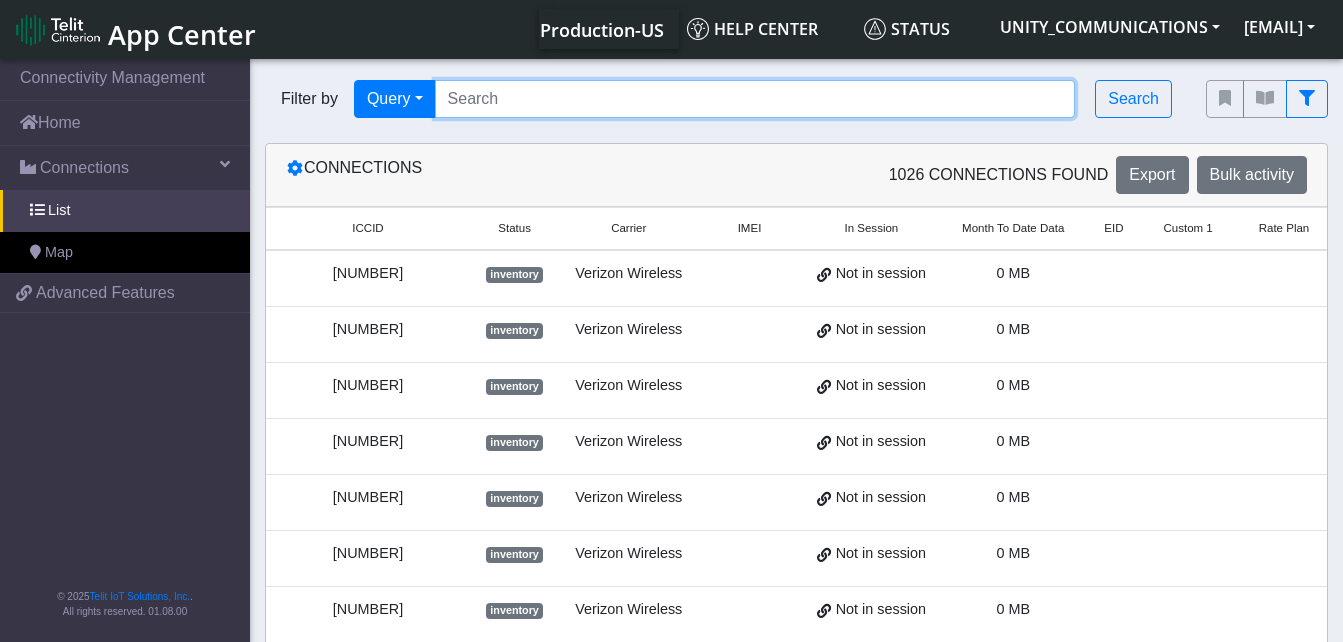 click at bounding box center [755, 99] 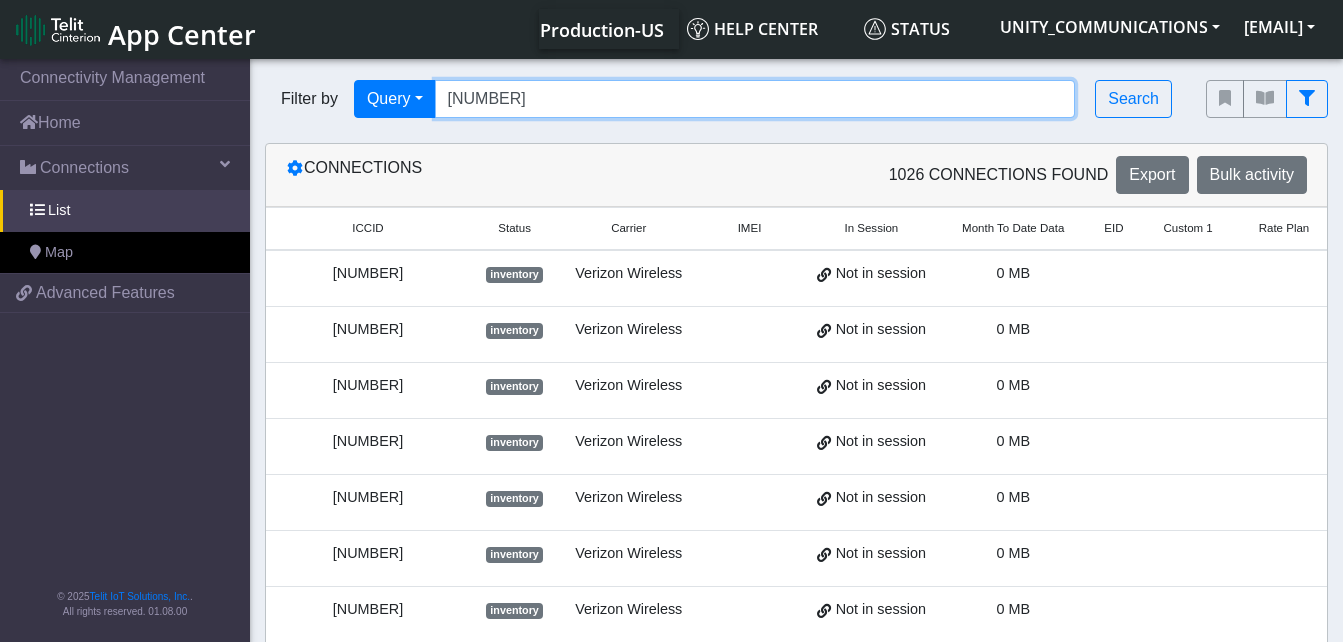 type on "[NUMBER]" 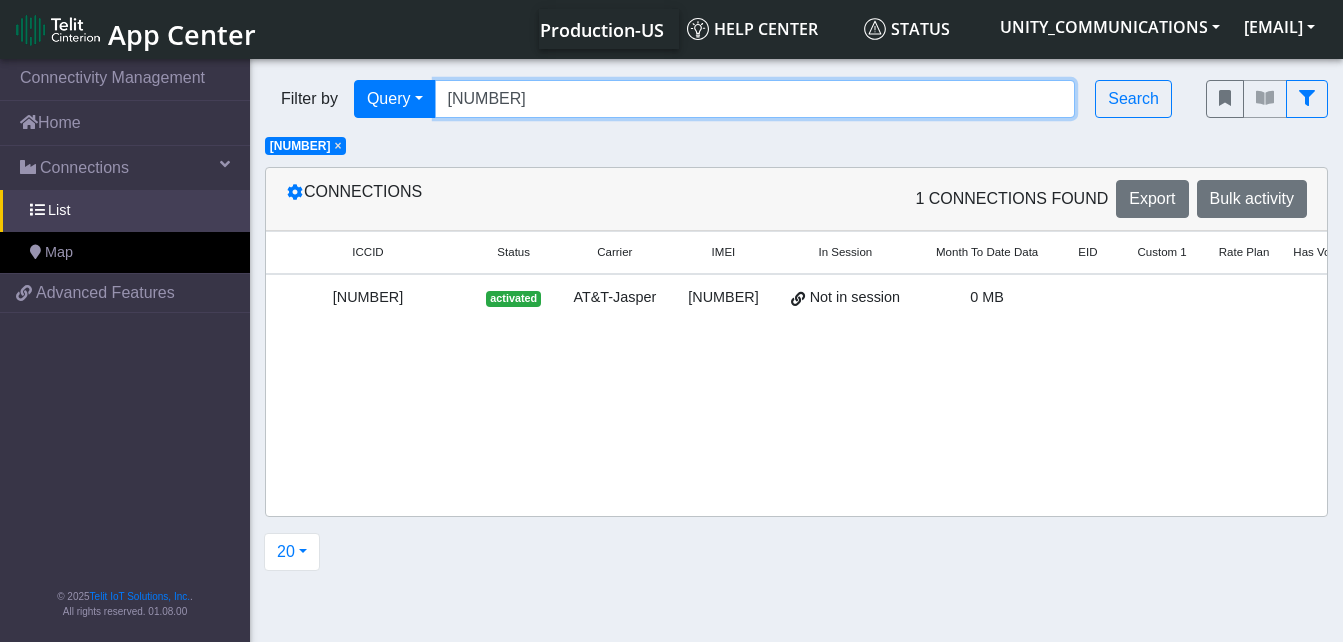 scroll, scrollTop: 0, scrollLeft: 177, axis: horizontal 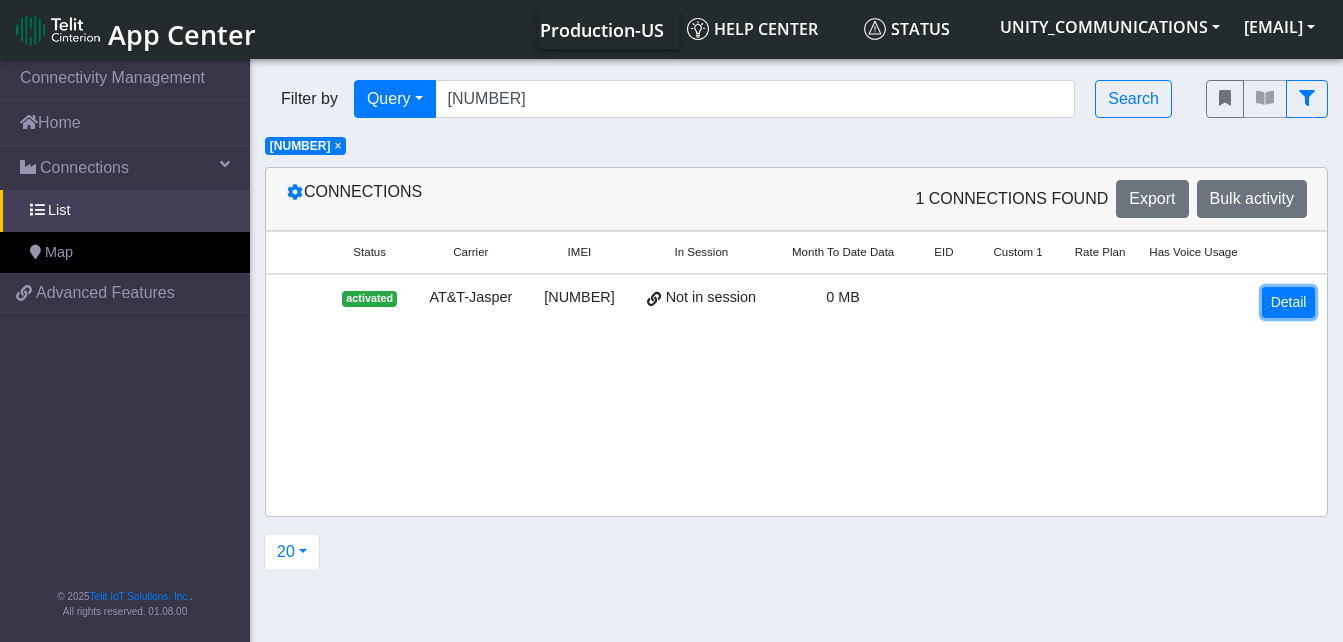 click on "Detail" at bounding box center (1289, 302) 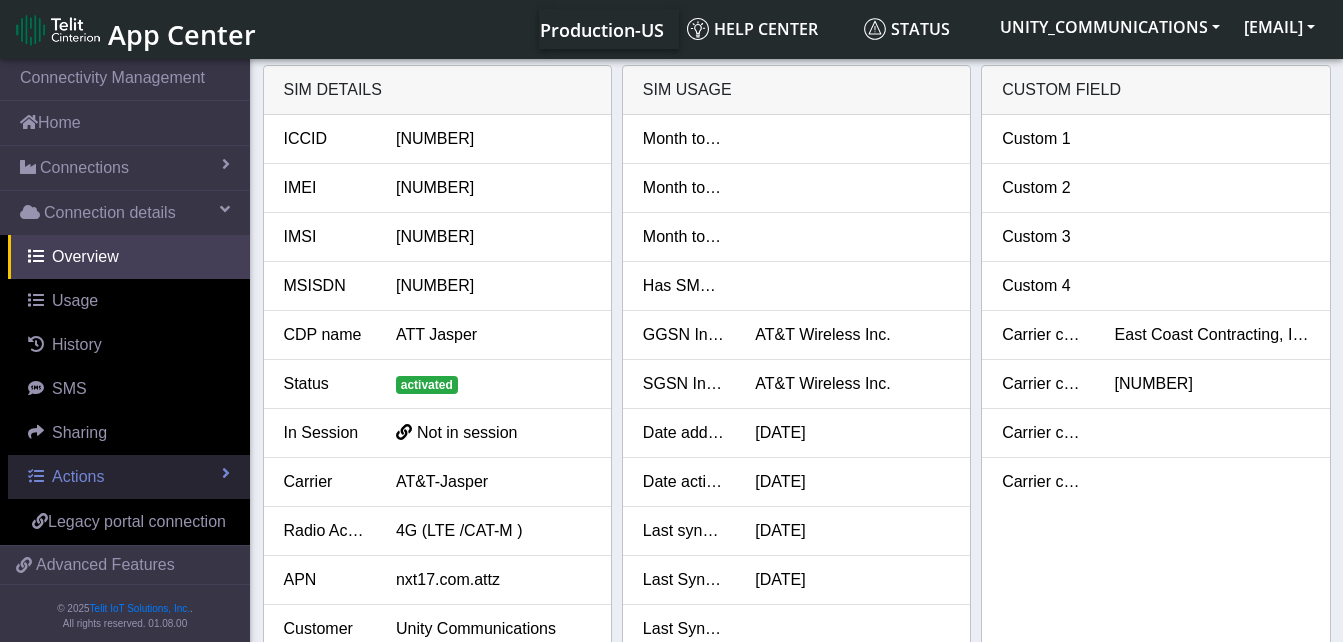 click on "Actions" at bounding box center [129, 477] 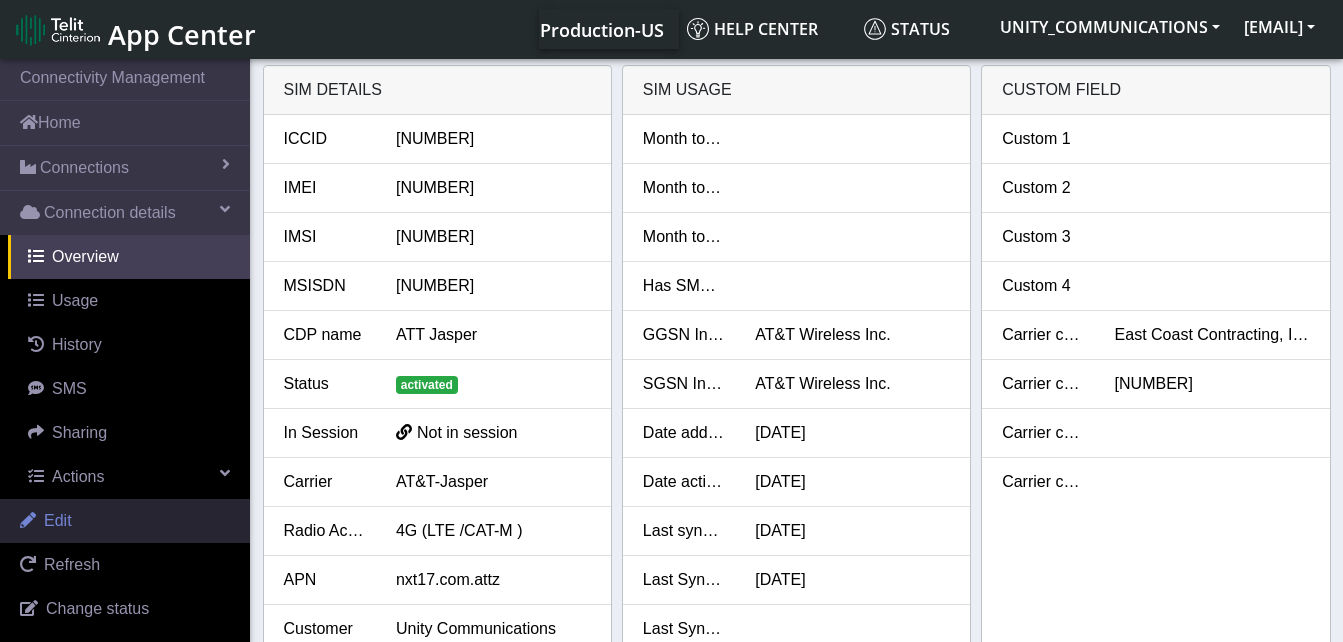 click on "Edit" at bounding box center (125, 521) 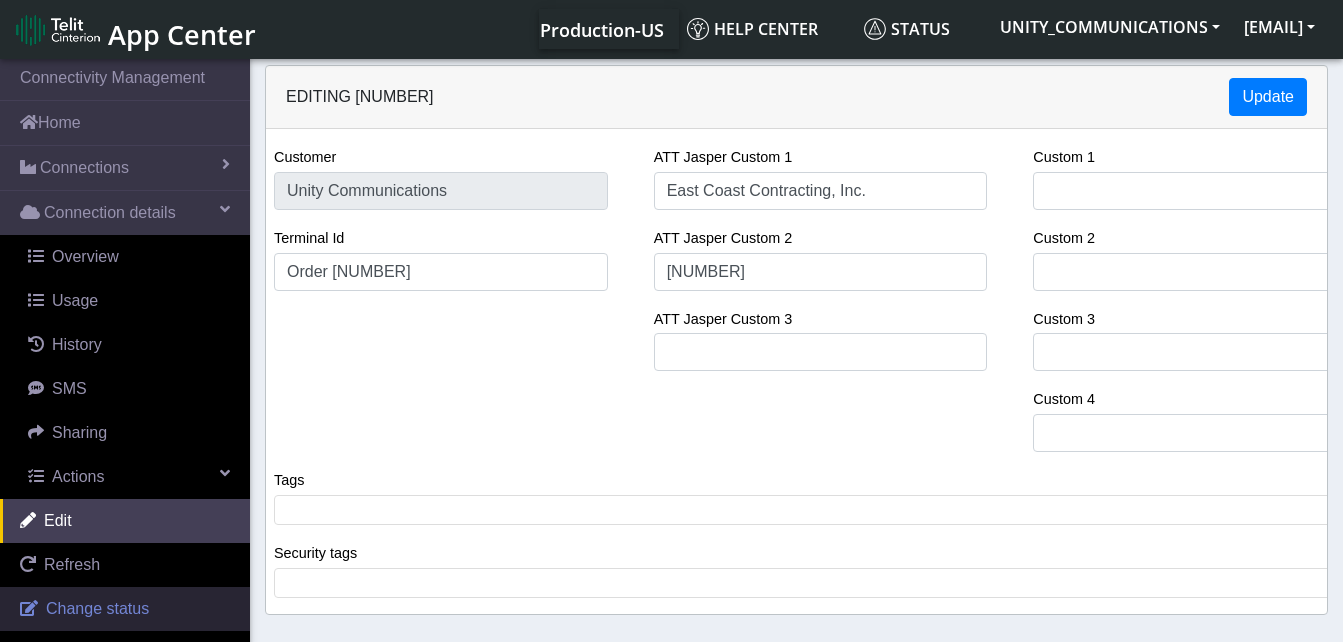 click on "Change status" at bounding box center (97, 608) 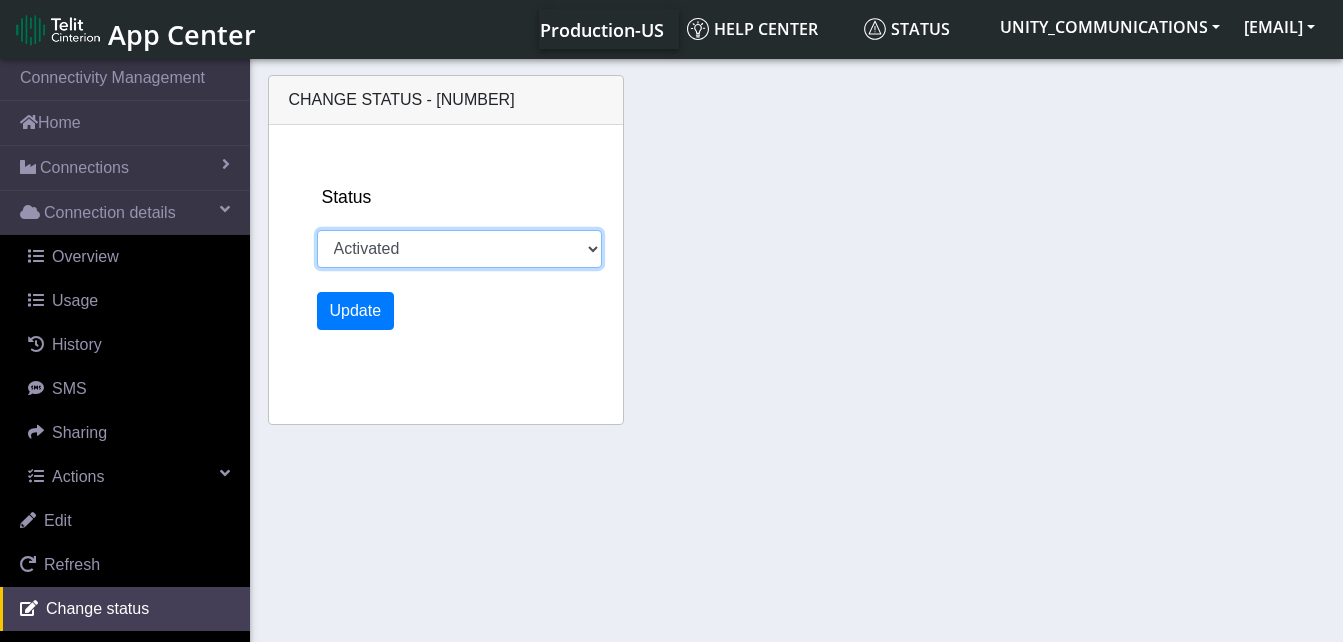 click on "Activated Ready Deactivated Inventory Retired" at bounding box center (459, 249) 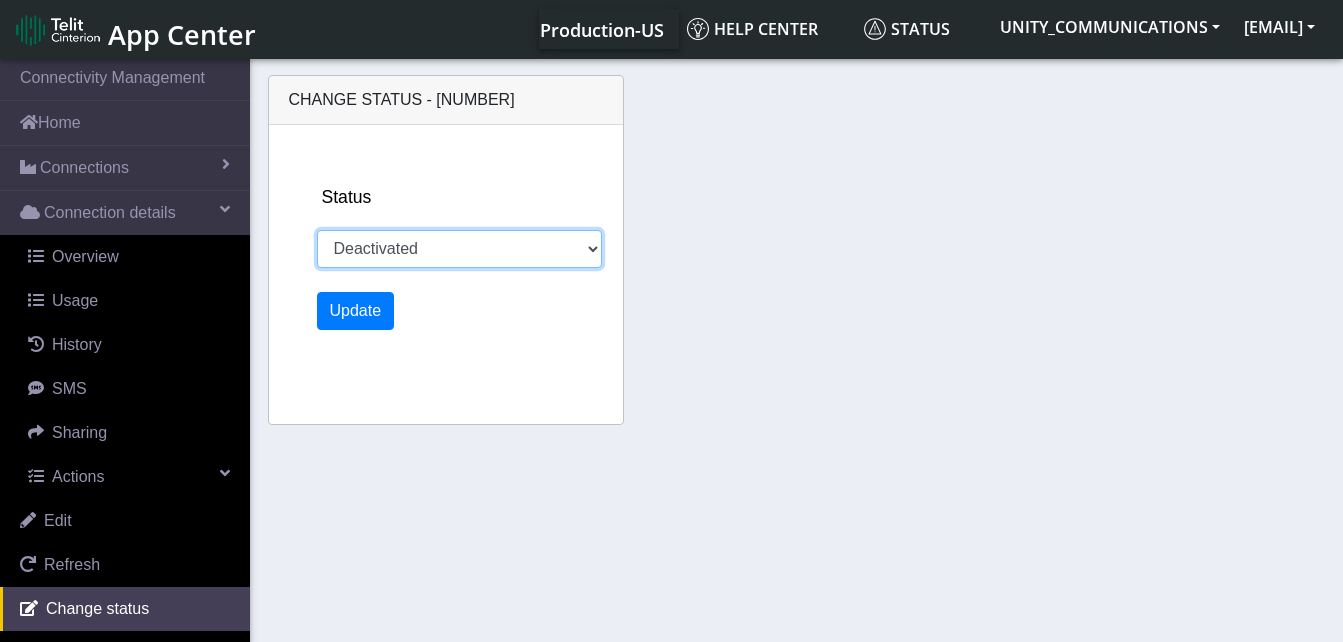 click on "Activated Ready Deactivated Inventory Retired" at bounding box center [459, 249] 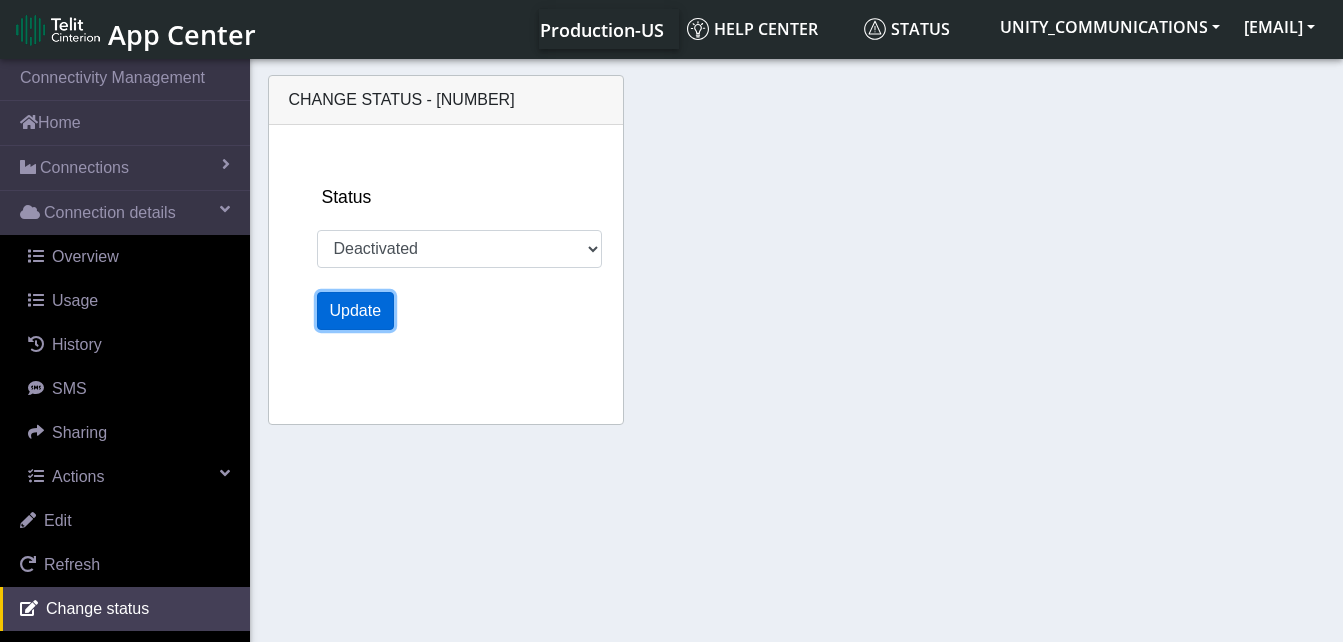 click on "Update" 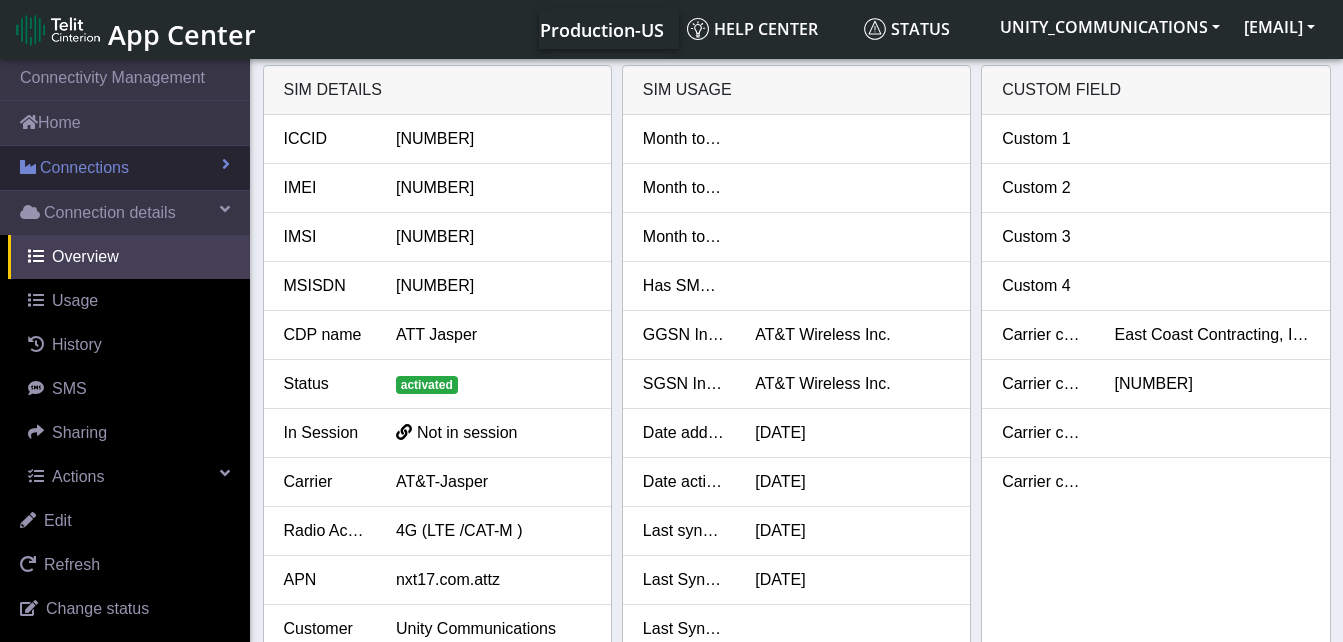 click on "Connections" at bounding box center (125, 168) 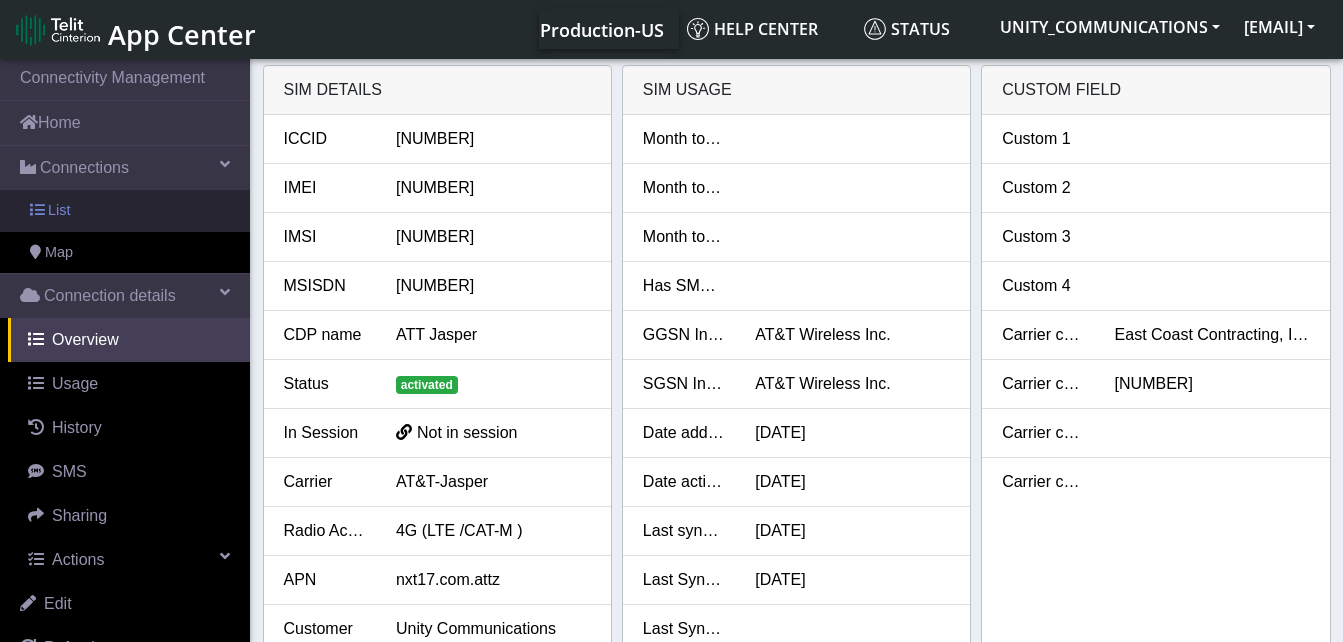 click on "List" at bounding box center [125, 211] 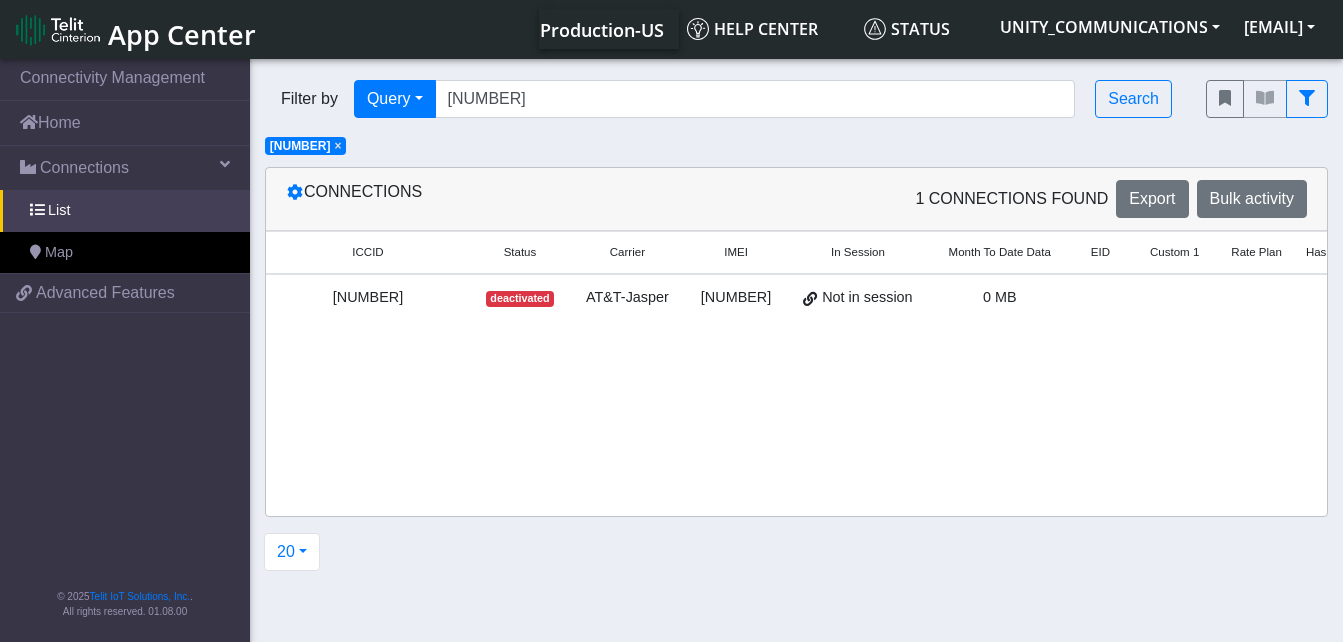 click on "×" 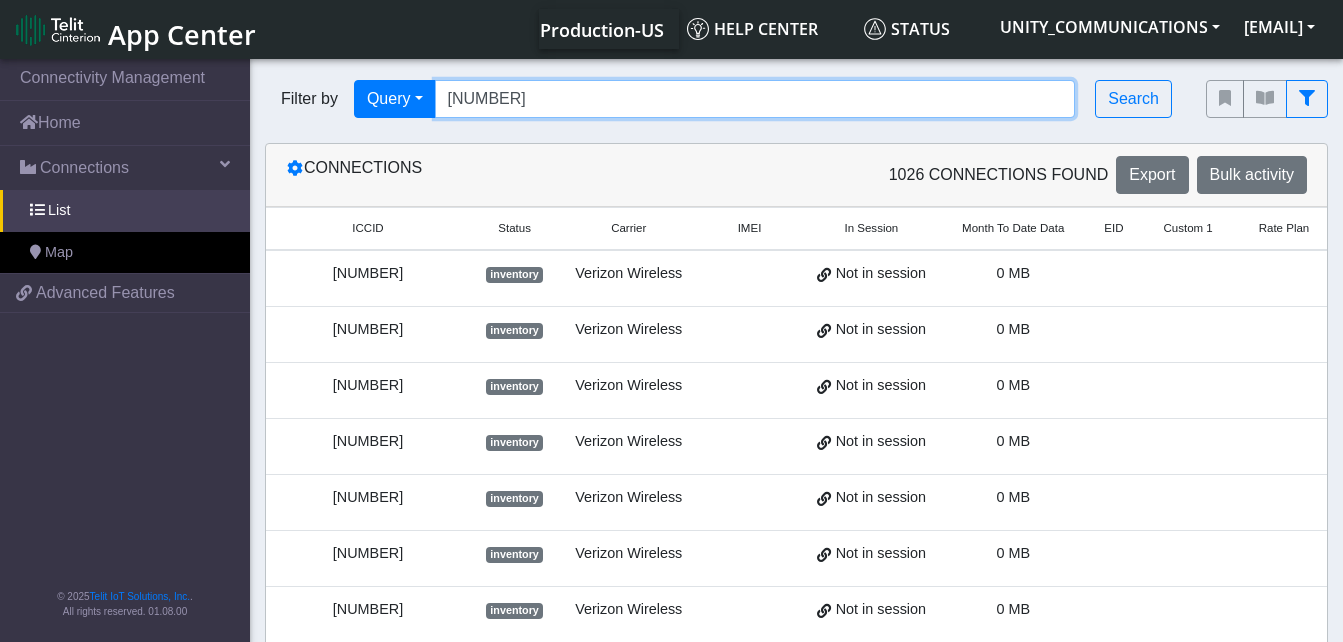 drag, startPoint x: 625, startPoint y: 99, endPoint x: 437, endPoint y: 95, distance: 188.04254 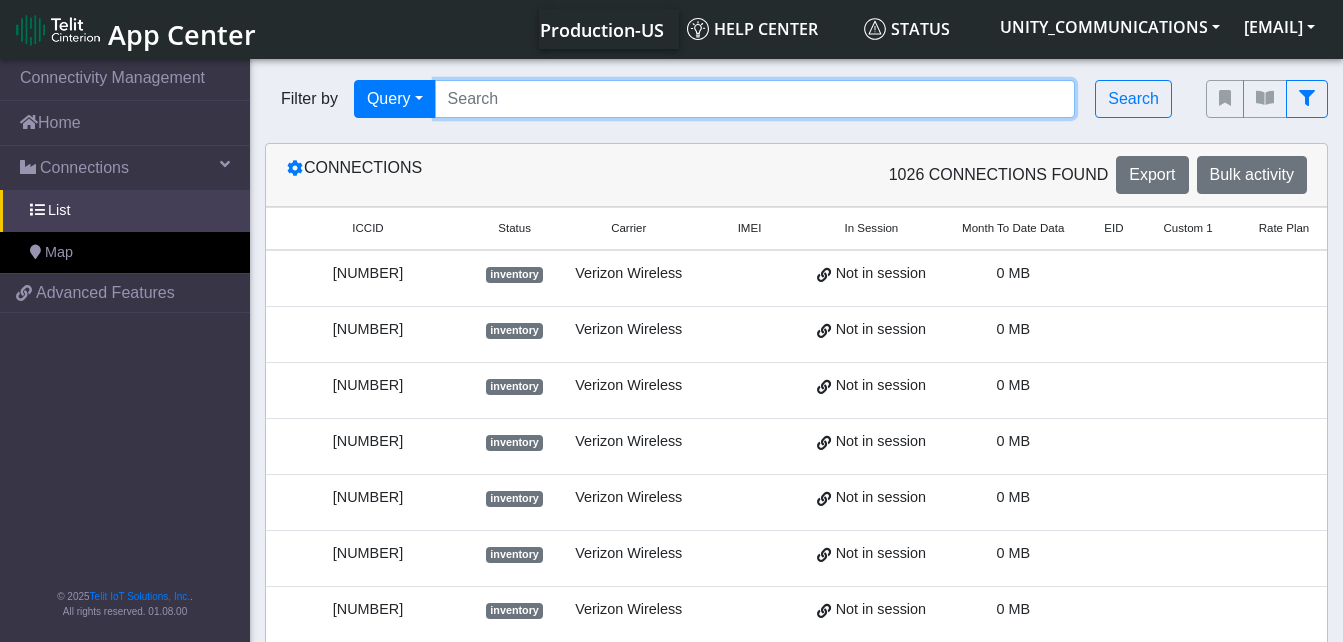 paste on "[NUMBER]" 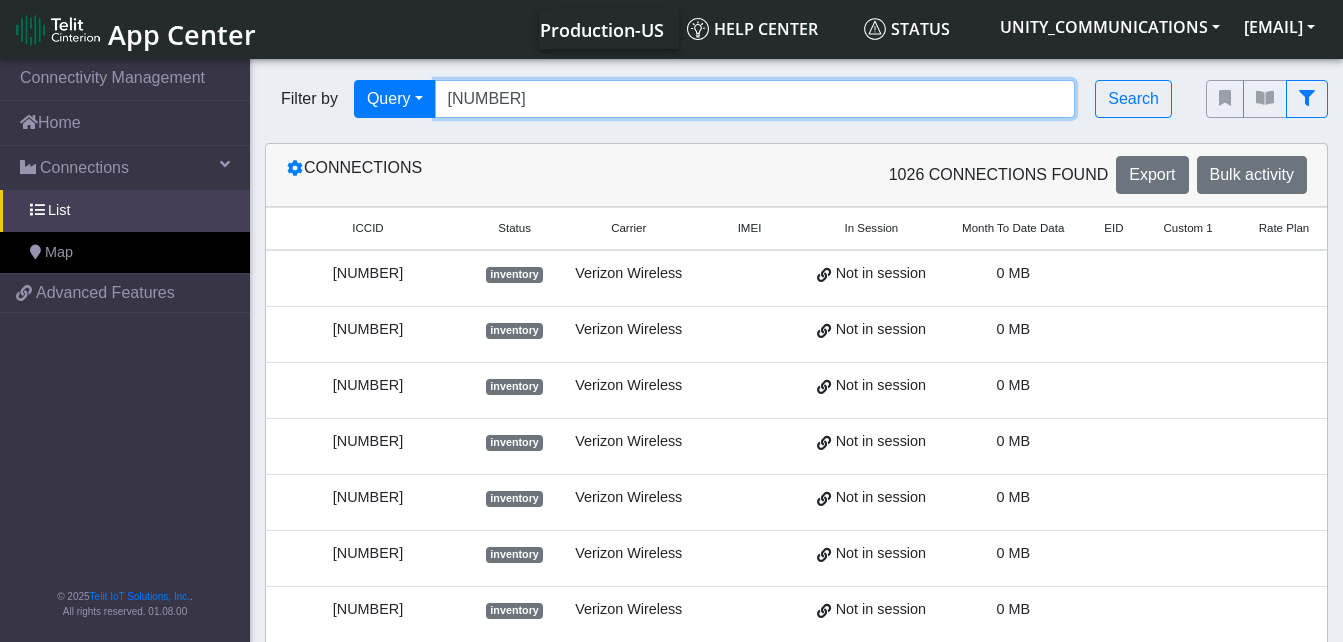 type on "[NUMBER]" 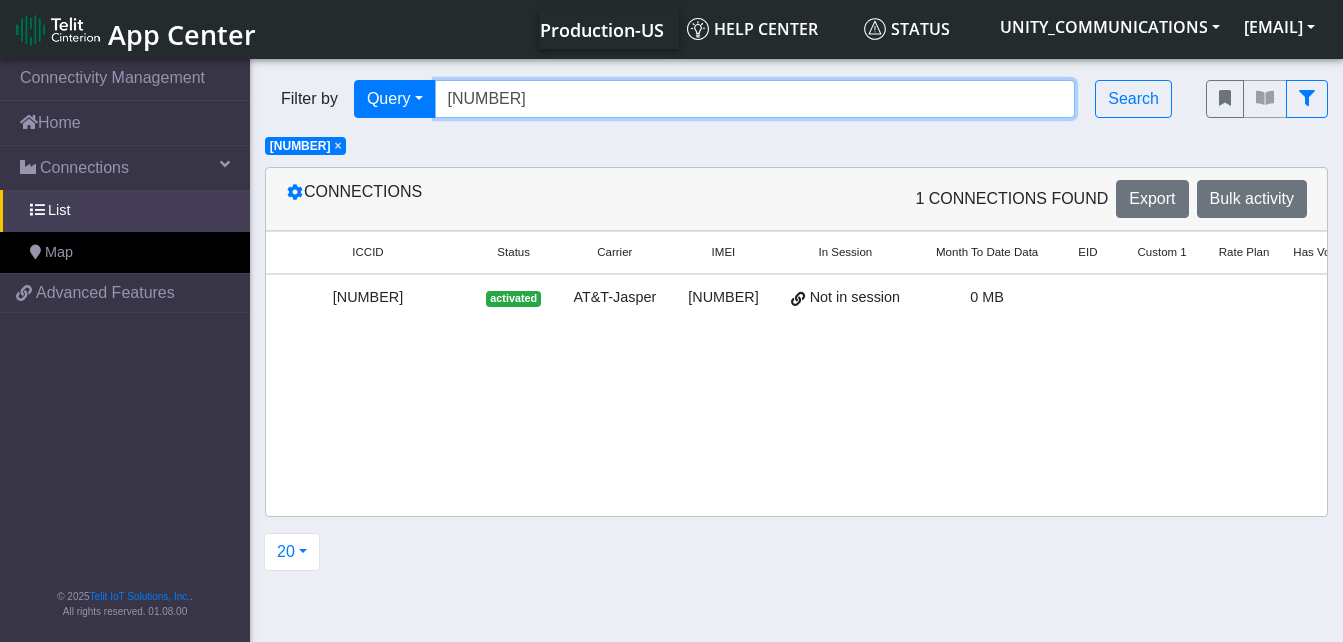 scroll, scrollTop: 0, scrollLeft: 177, axis: horizontal 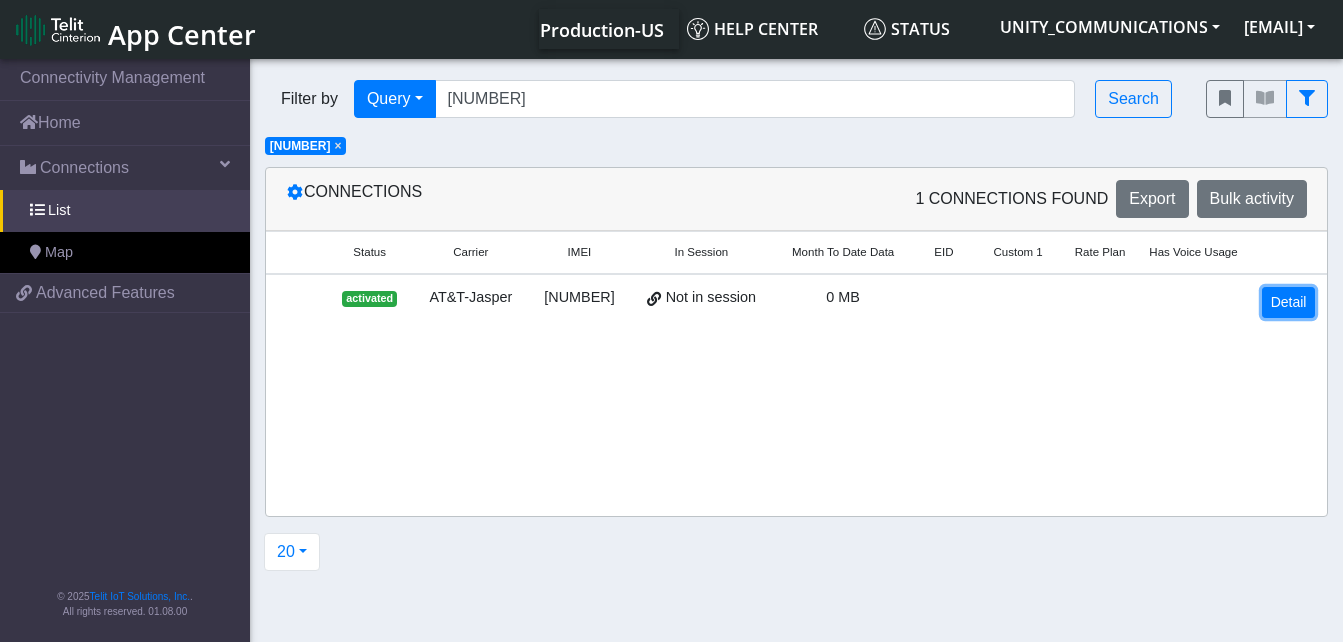 click on "Detail" at bounding box center [1289, 302] 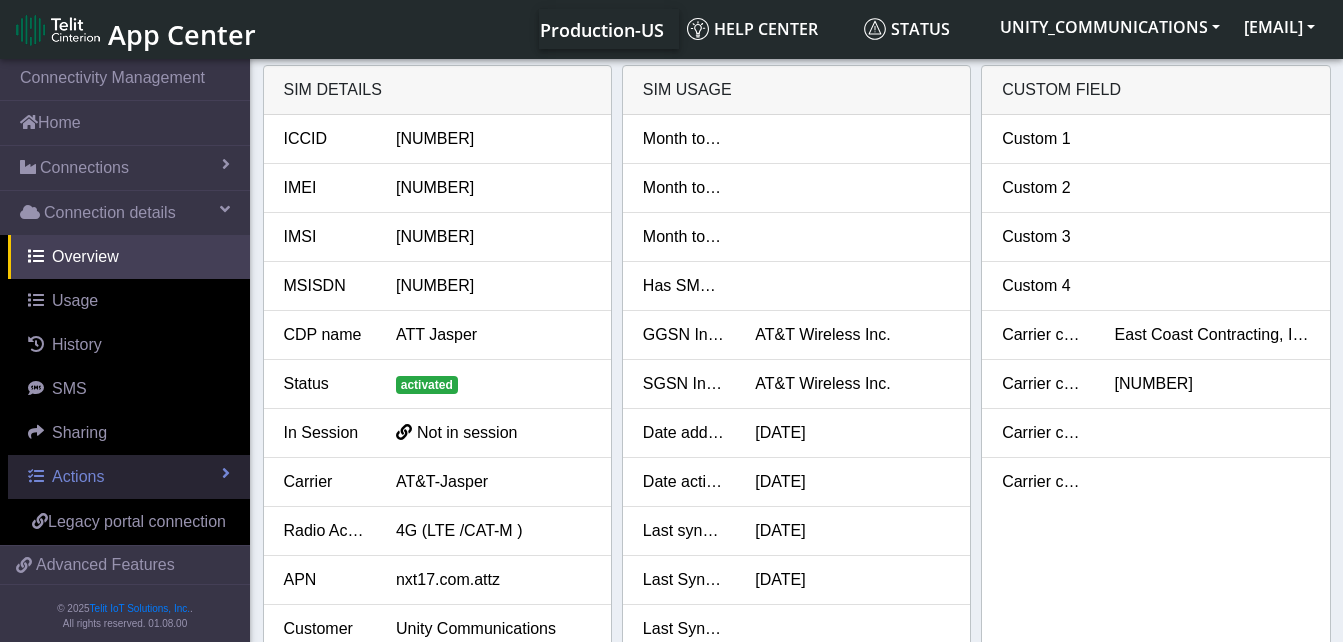 click on "Actions" at bounding box center [129, 477] 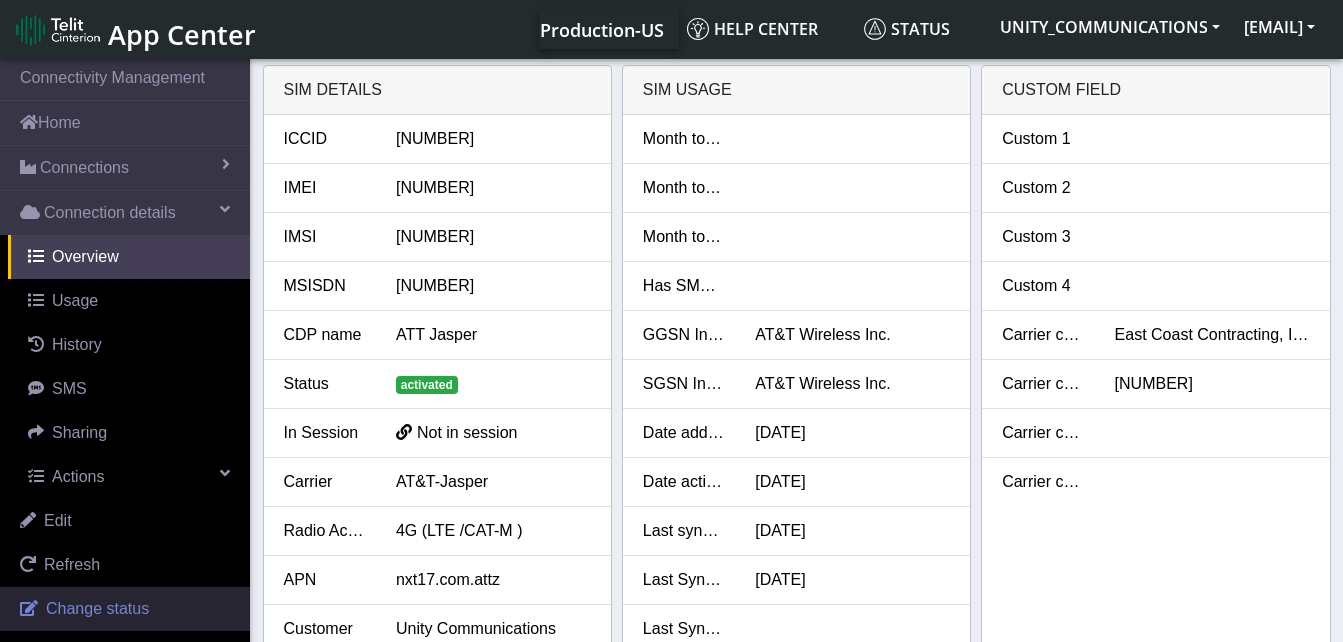 click on "Change status" at bounding box center [125, 609] 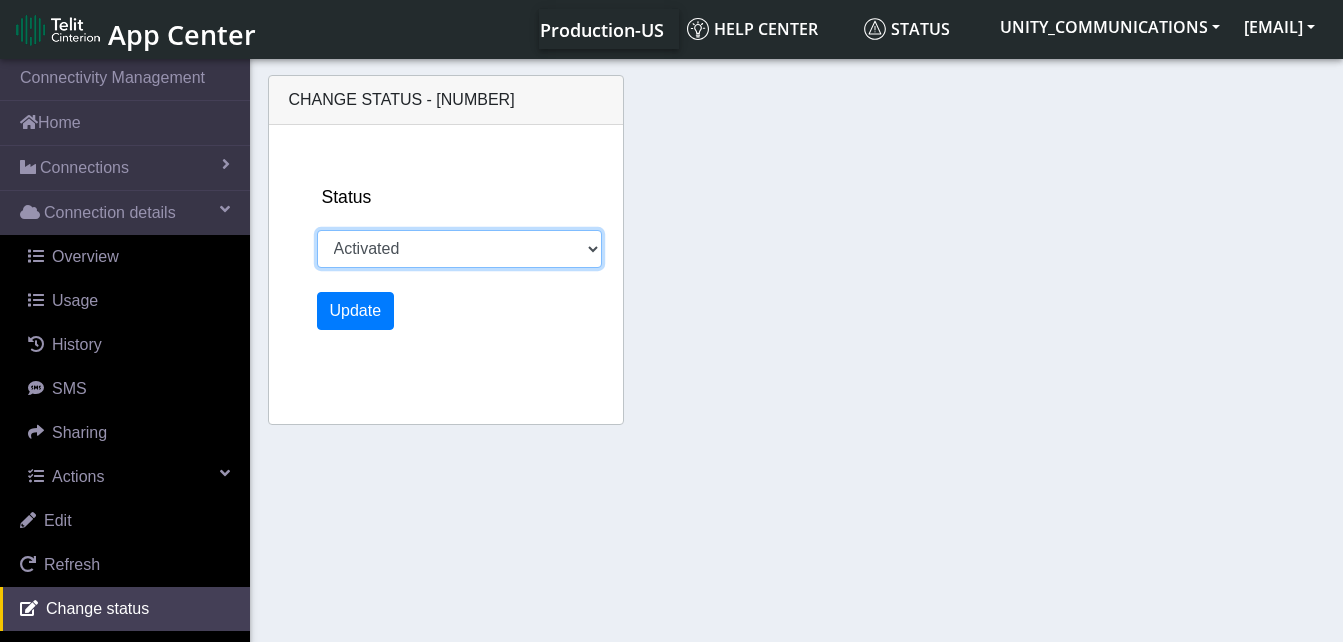 click on "Activated Ready Deactivated Inventory Retired" at bounding box center (459, 249) 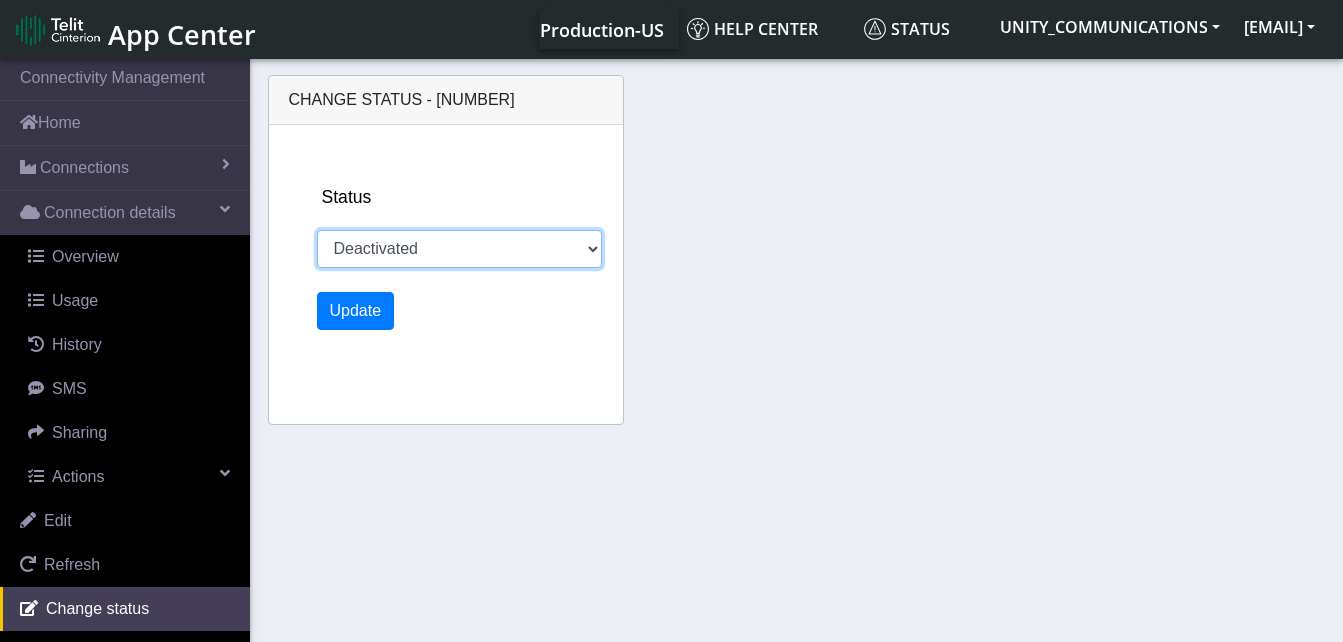 click on "Activated Ready Deactivated Inventory Retired" at bounding box center [459, 249] 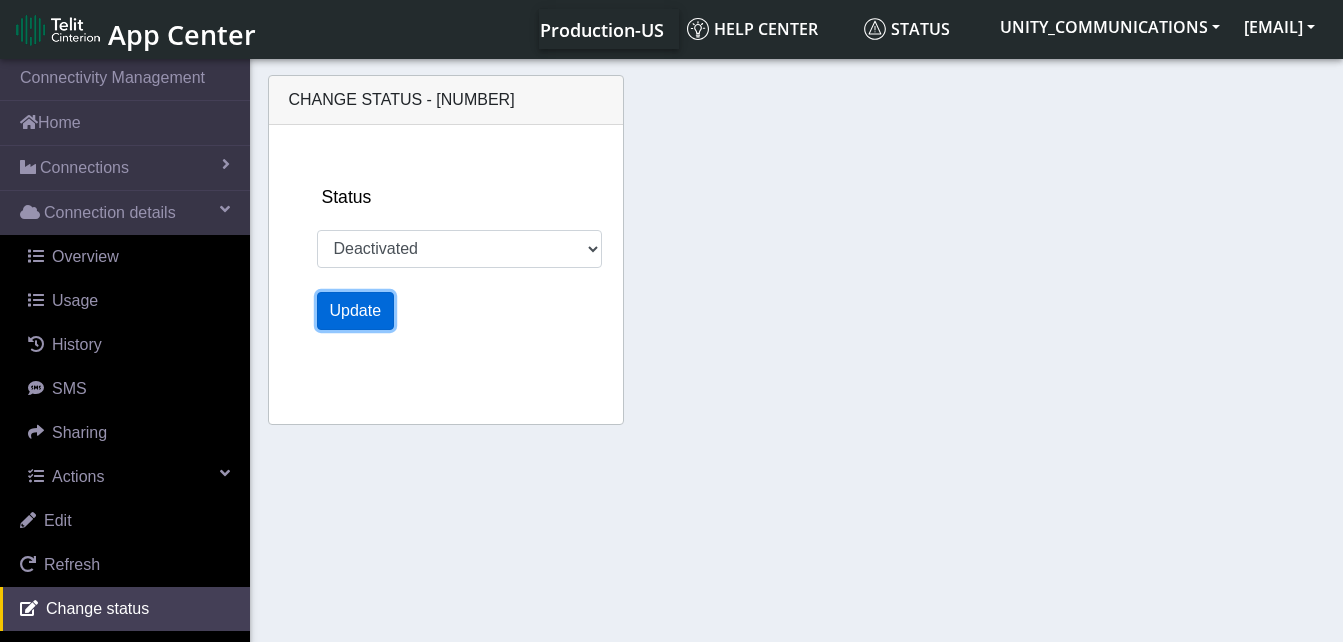 click on "Update" 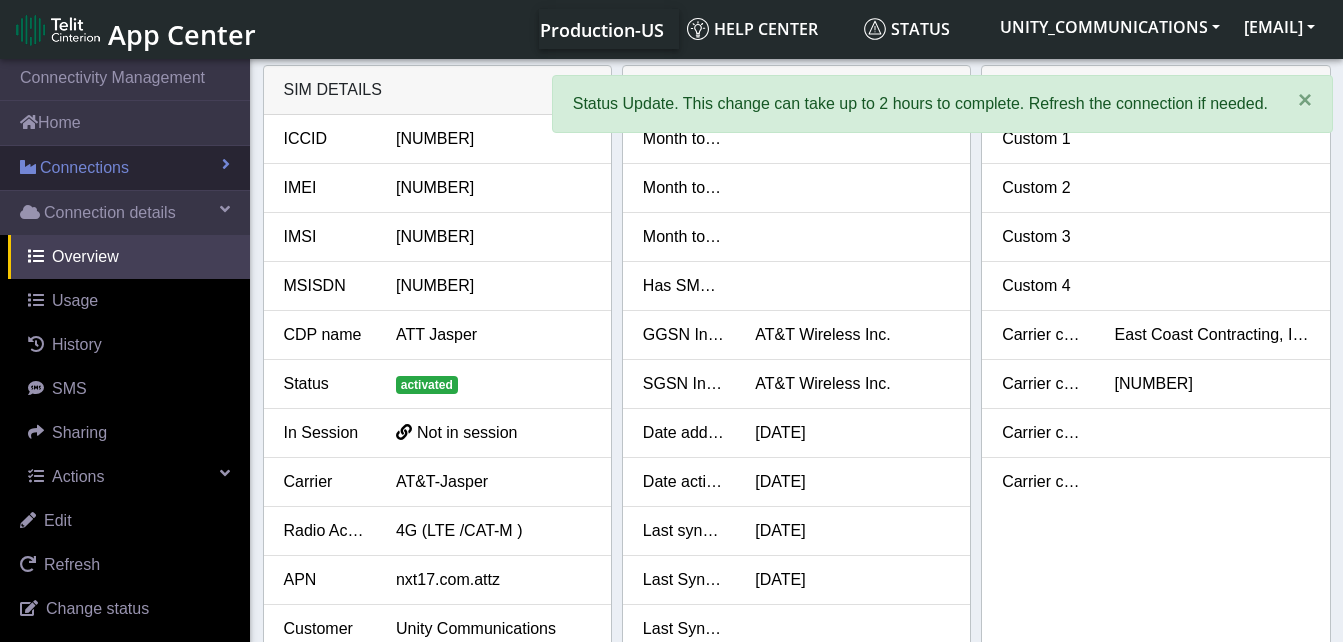 click on "Connections" at bounding box center [84, 168] 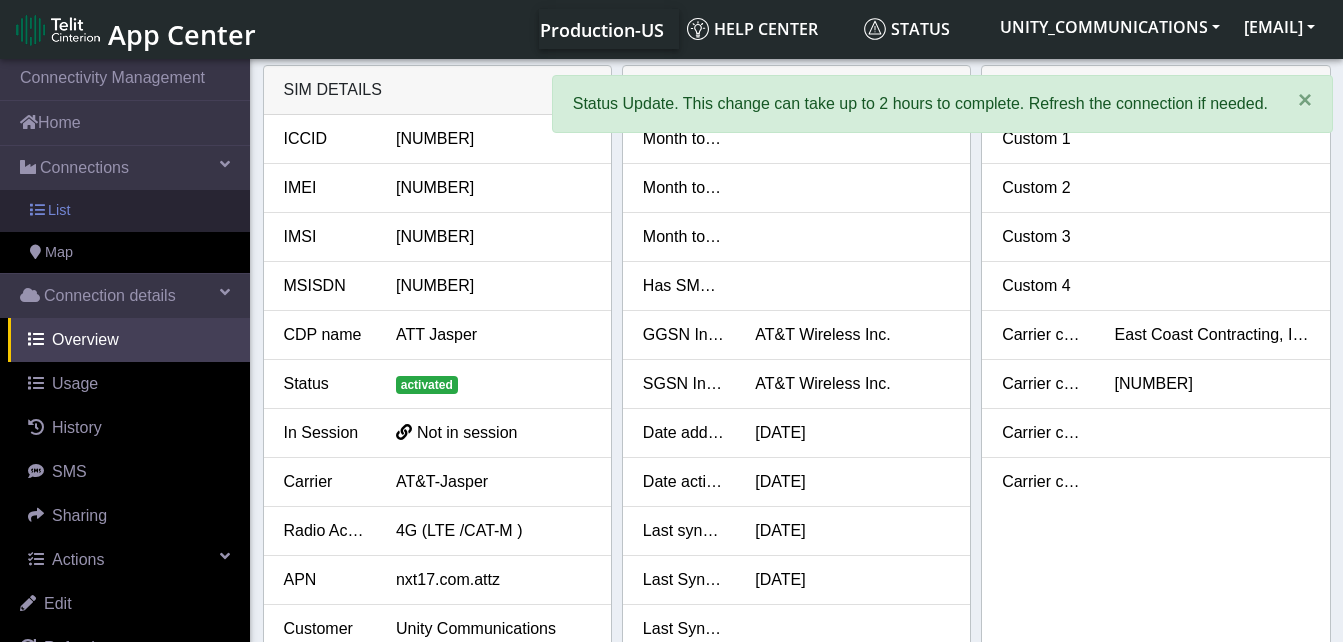 click on "List" at bounding box center (125, 211) 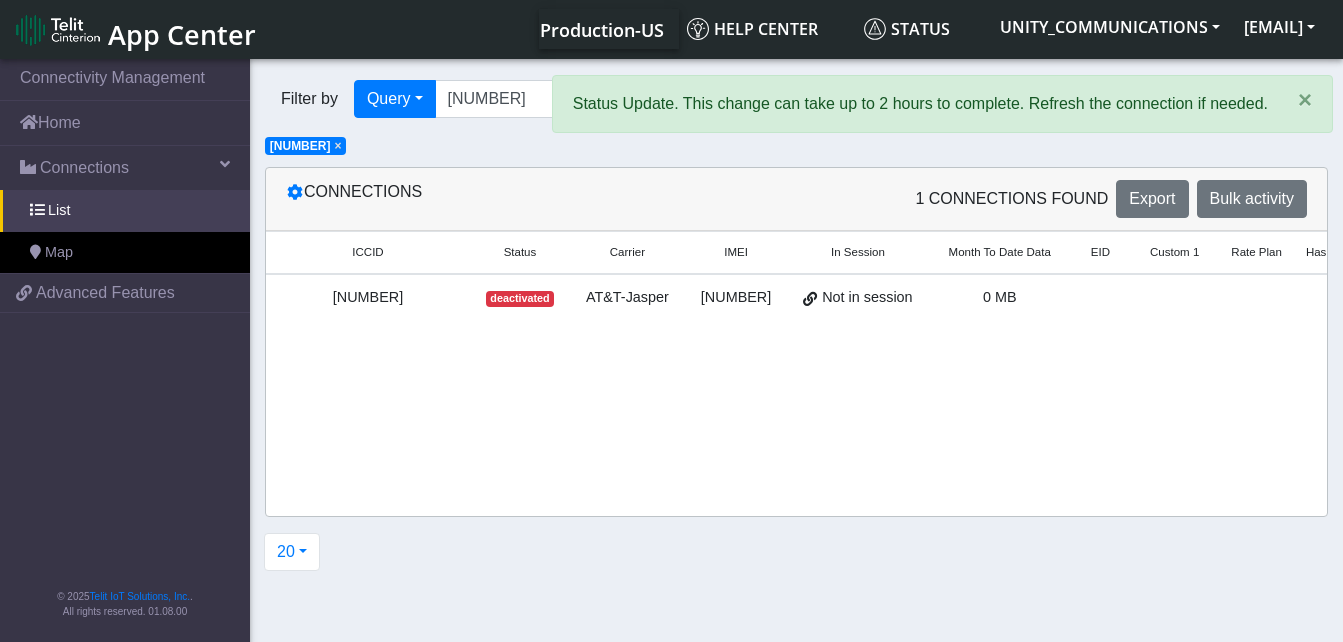 click on "×" 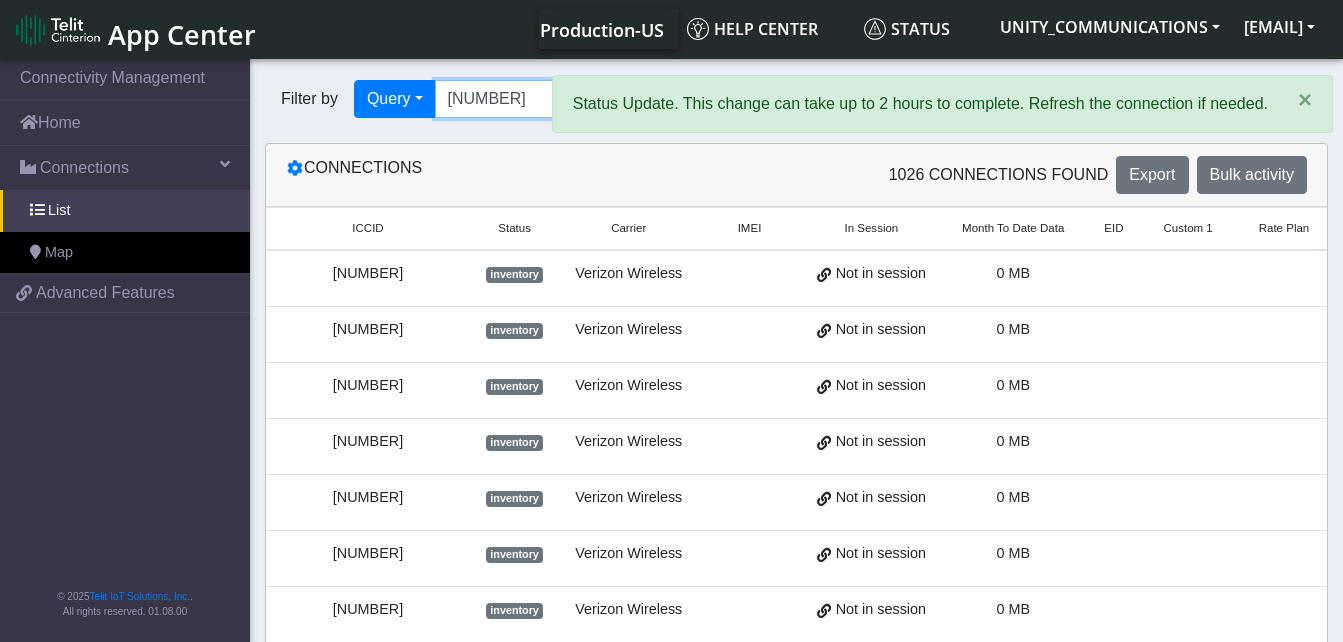 click on "[NUMBER]" at bounding box center (755, 99) 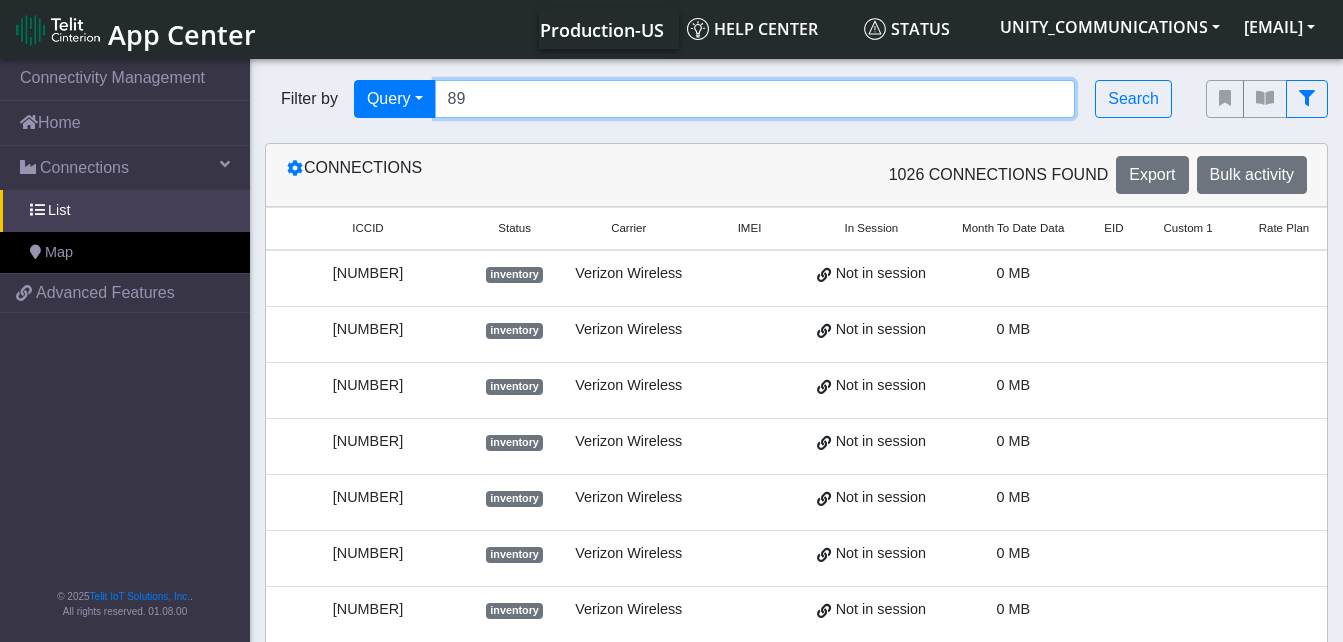 type on "8" 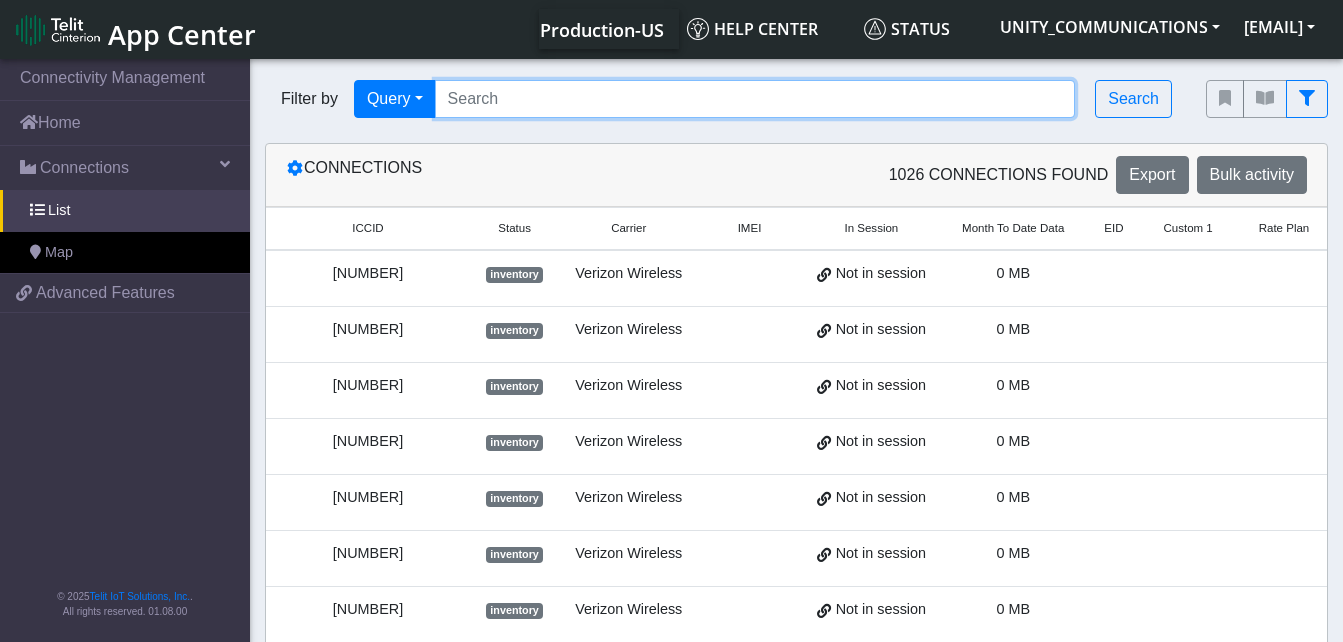 click at bounding box center [755, 99] 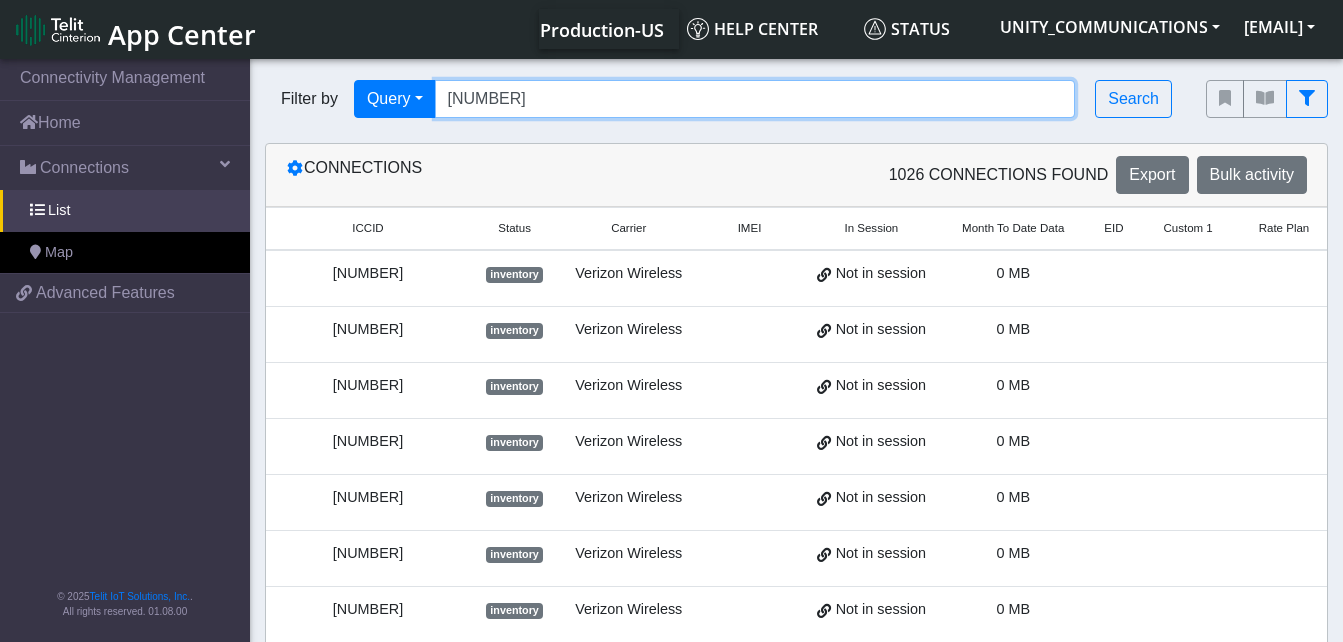 type on "[NUMBER]" 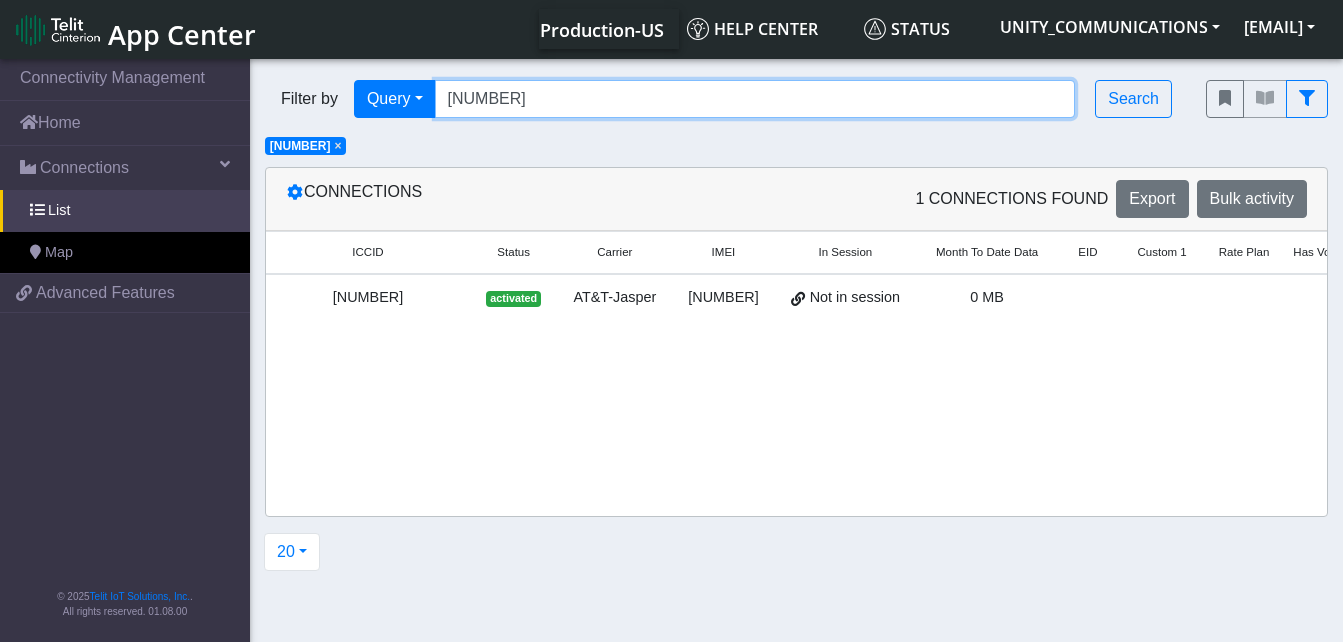 scroll, scrollTop: 0, scrollLeft: 177, axis: horizontal 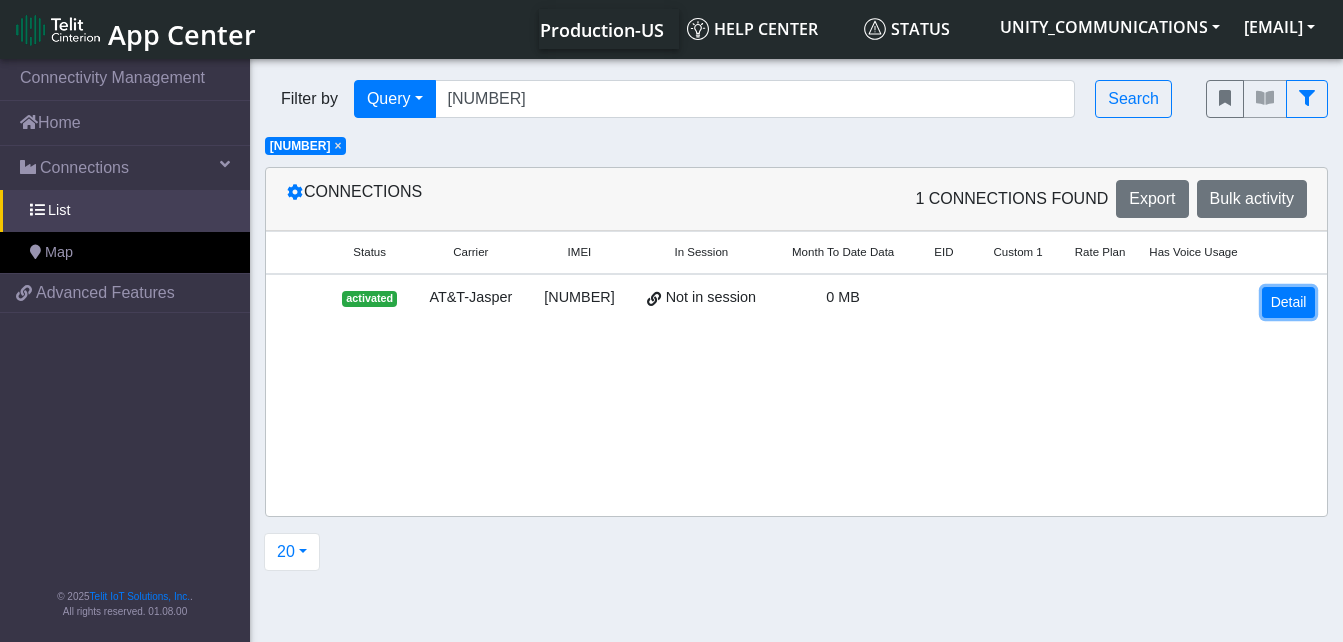 click on "Detail" at bounding box center (1289, 302) 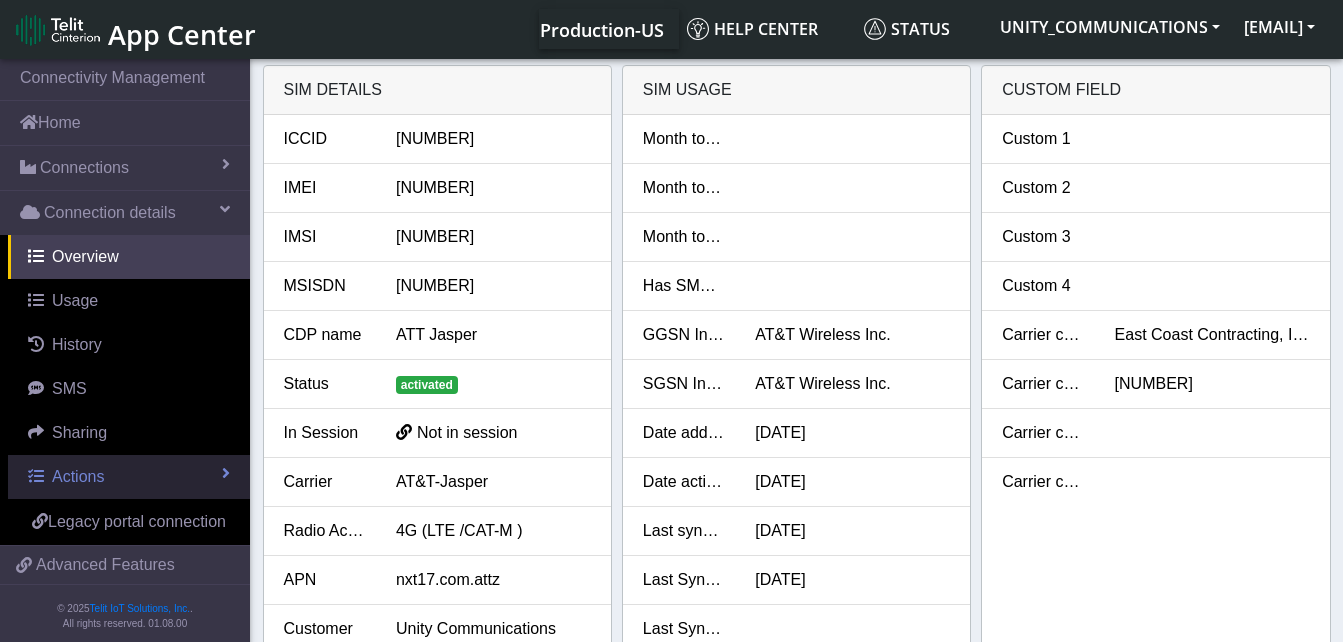 click on "Actions" at bounding box center [129, 477] 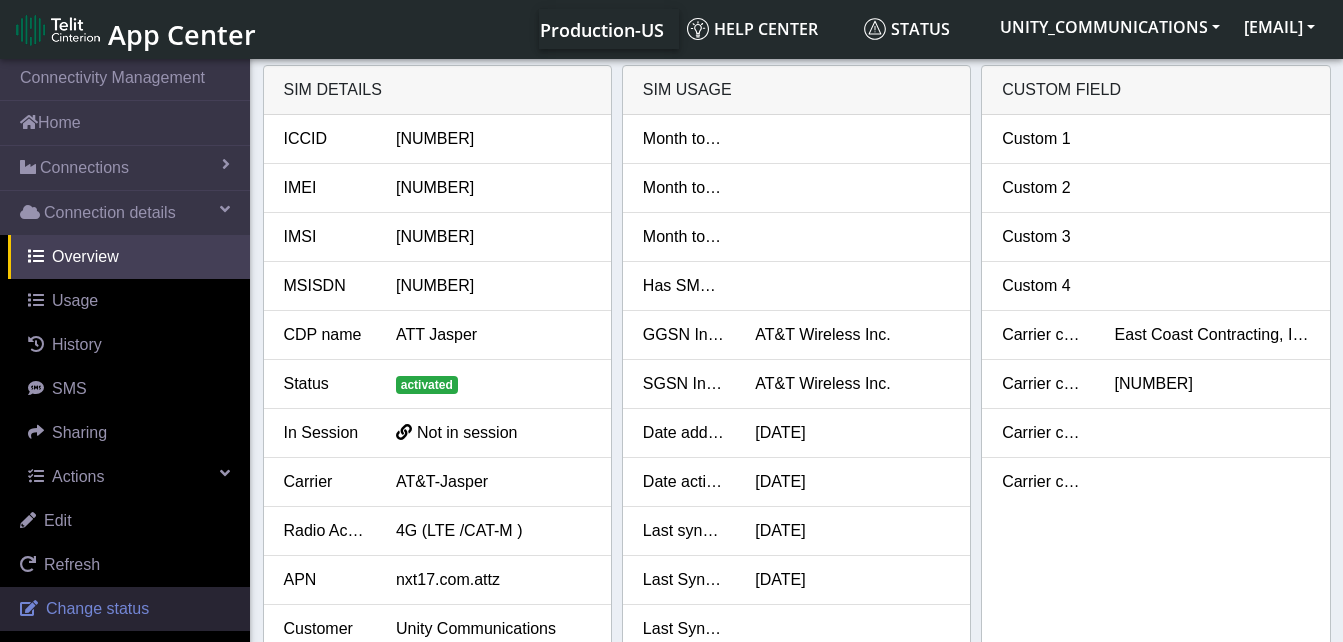 click on "Change status" at bounding box center [97, 608] 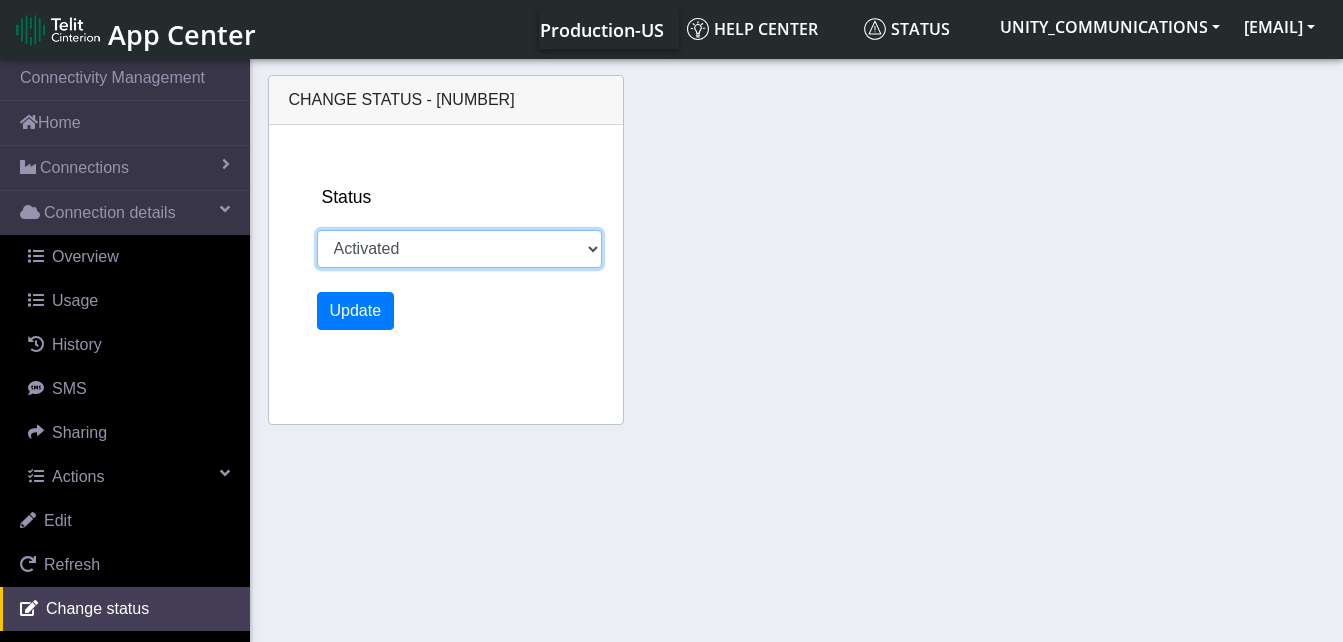 click on "Activated Ready Deactivated Inventory Retired" at bounding box center (459, 249) 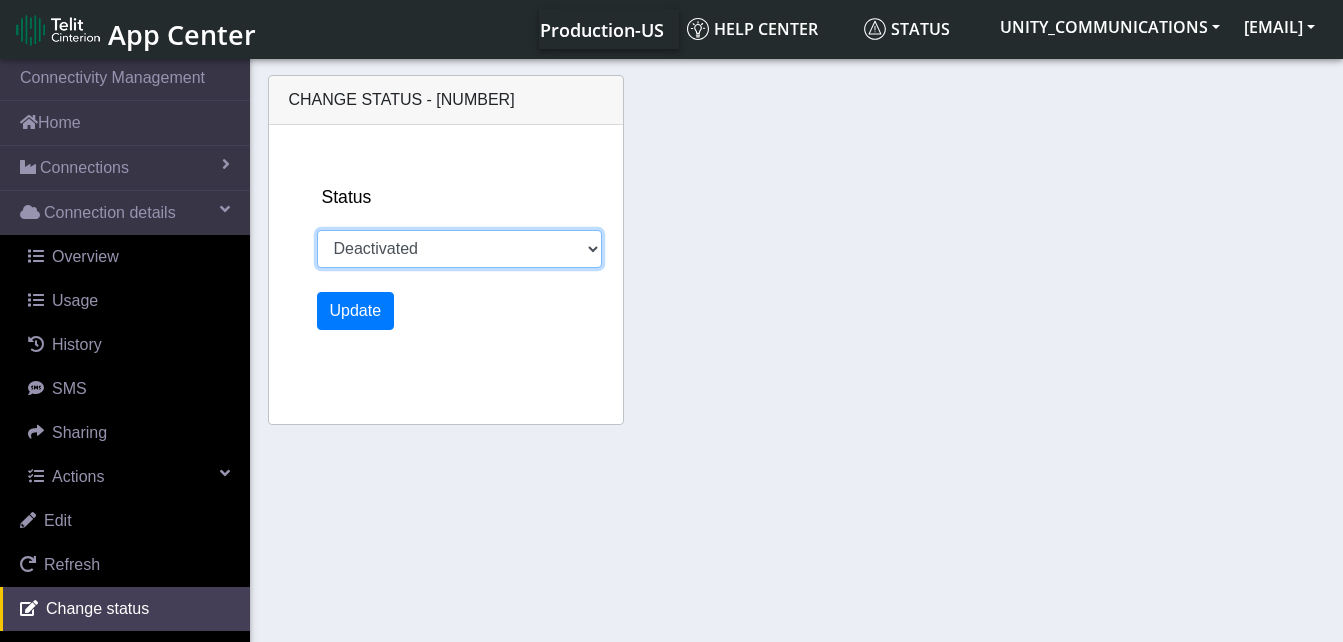 click on "Activated Ready Deactivated Inventory Retired" at bounding box center (459, 249) 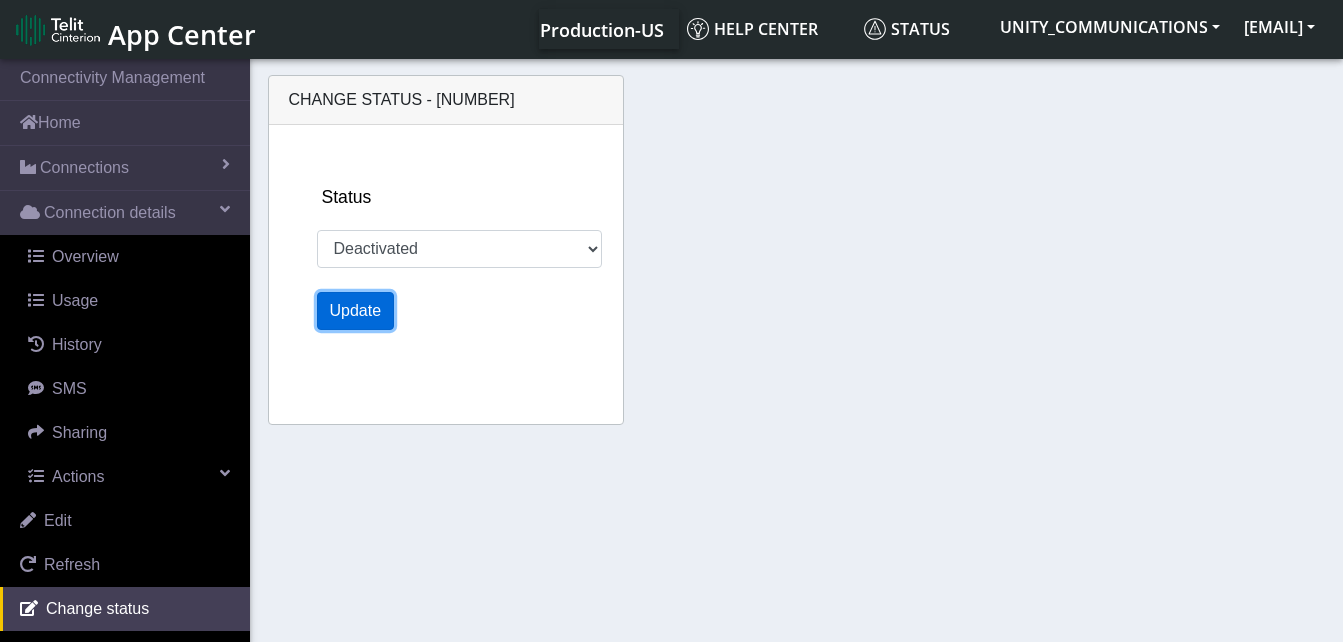 click on "Update" 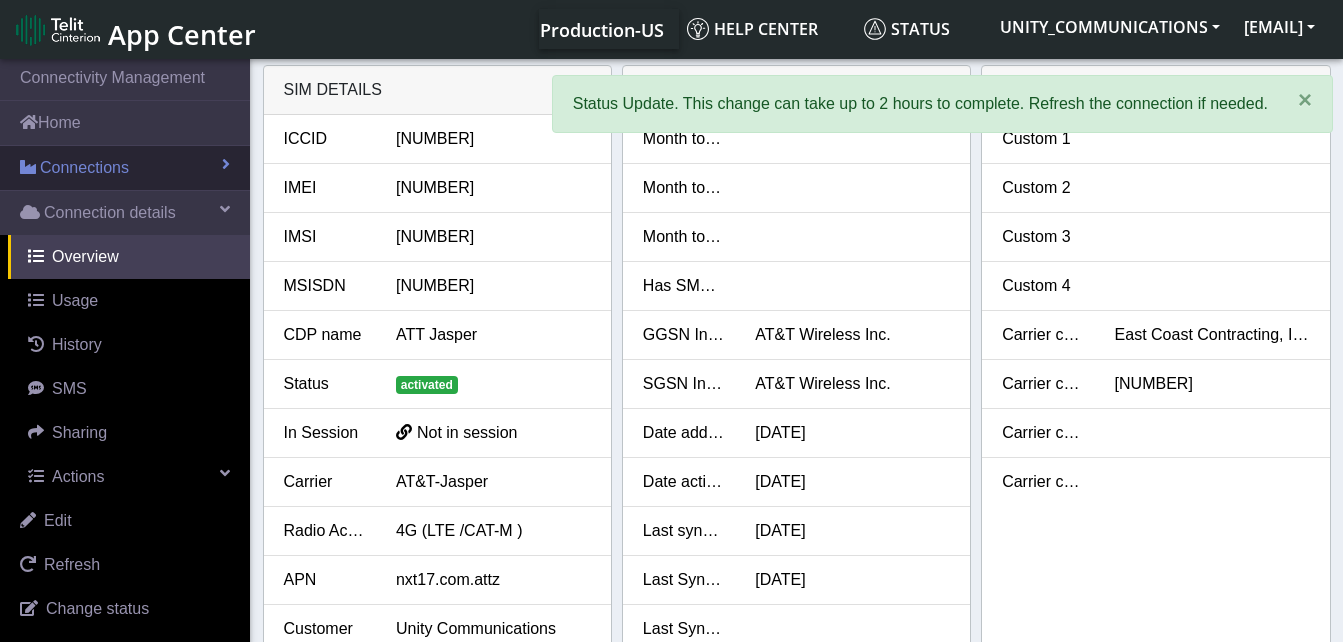 click on "Connections" at bounding box center (84, 168) 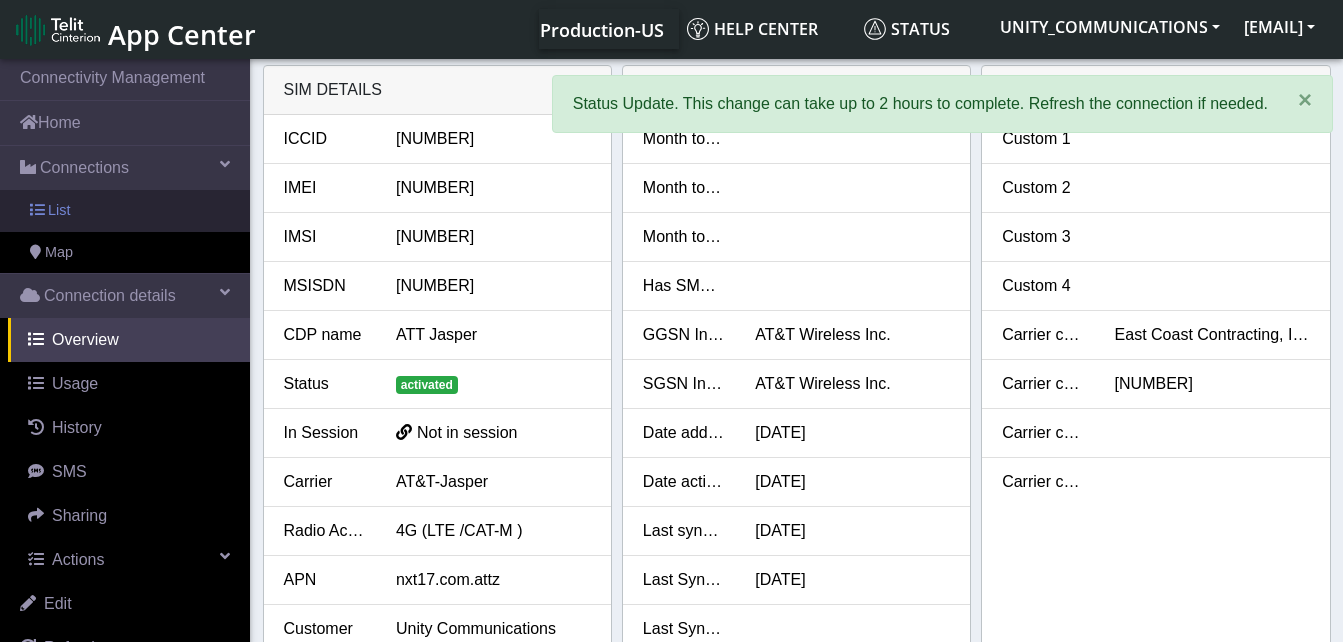 click on "List" at bounding box center [125, 211] 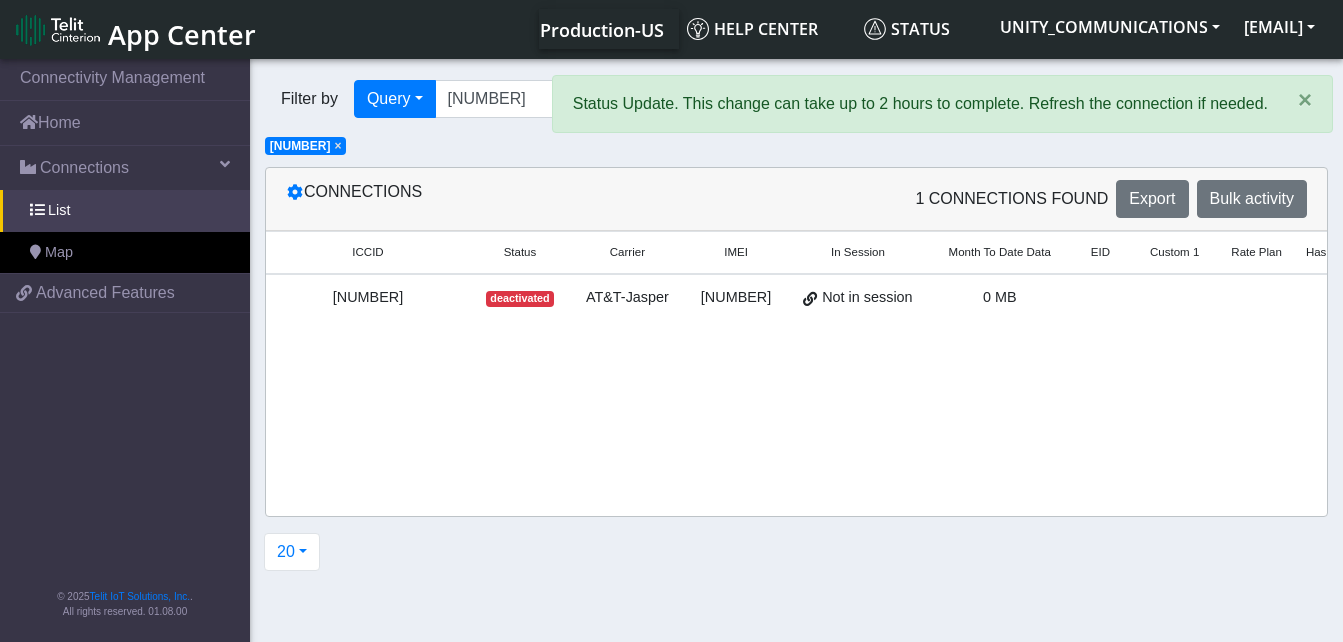 click on "×" 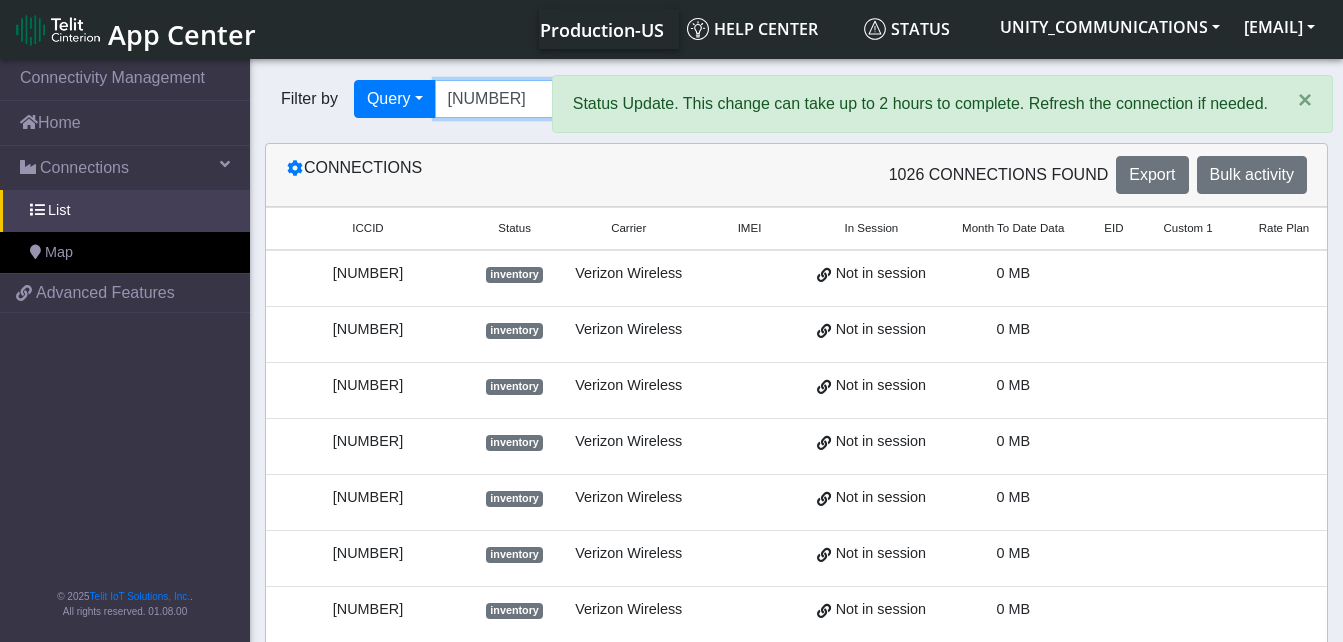 click on "[NUMBER]" at bounding box center [755, 99] 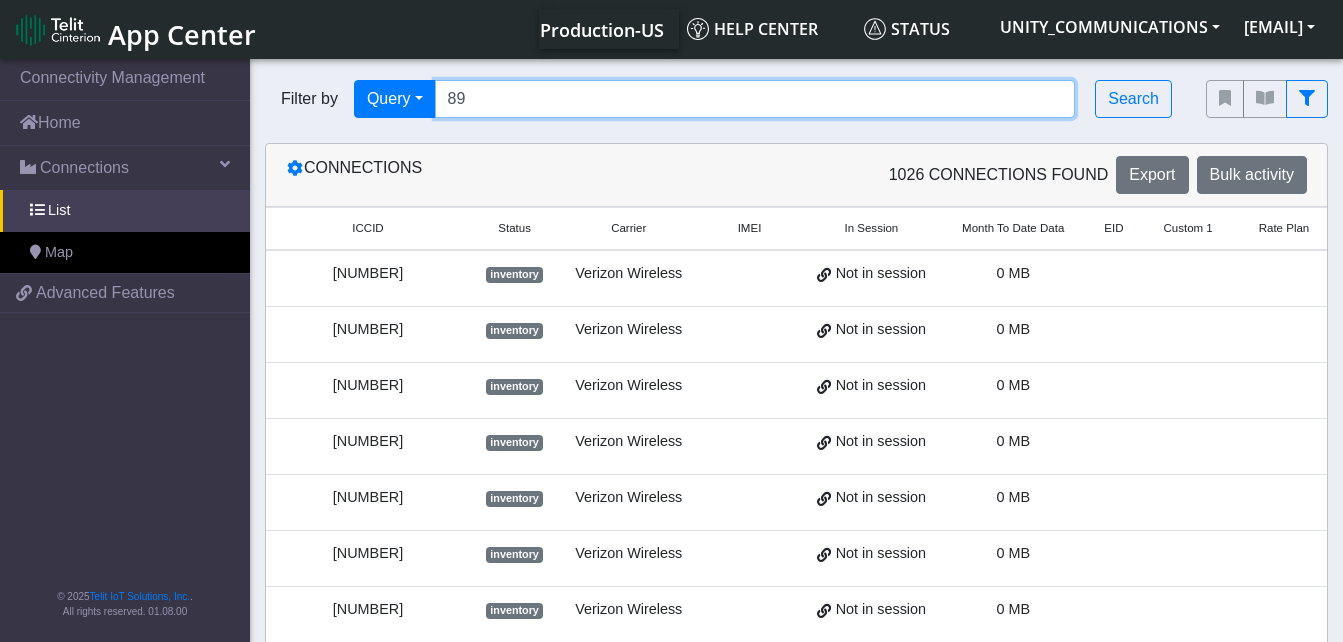 type on "8" 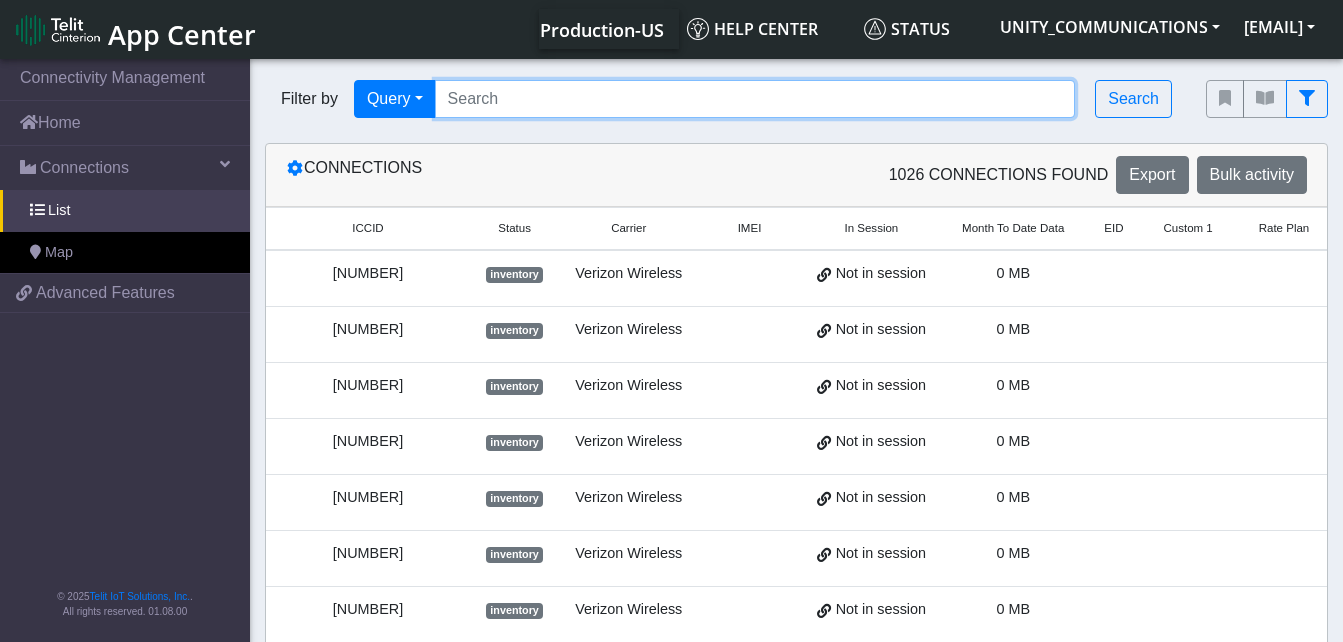 click at bounding box center (755, 99) 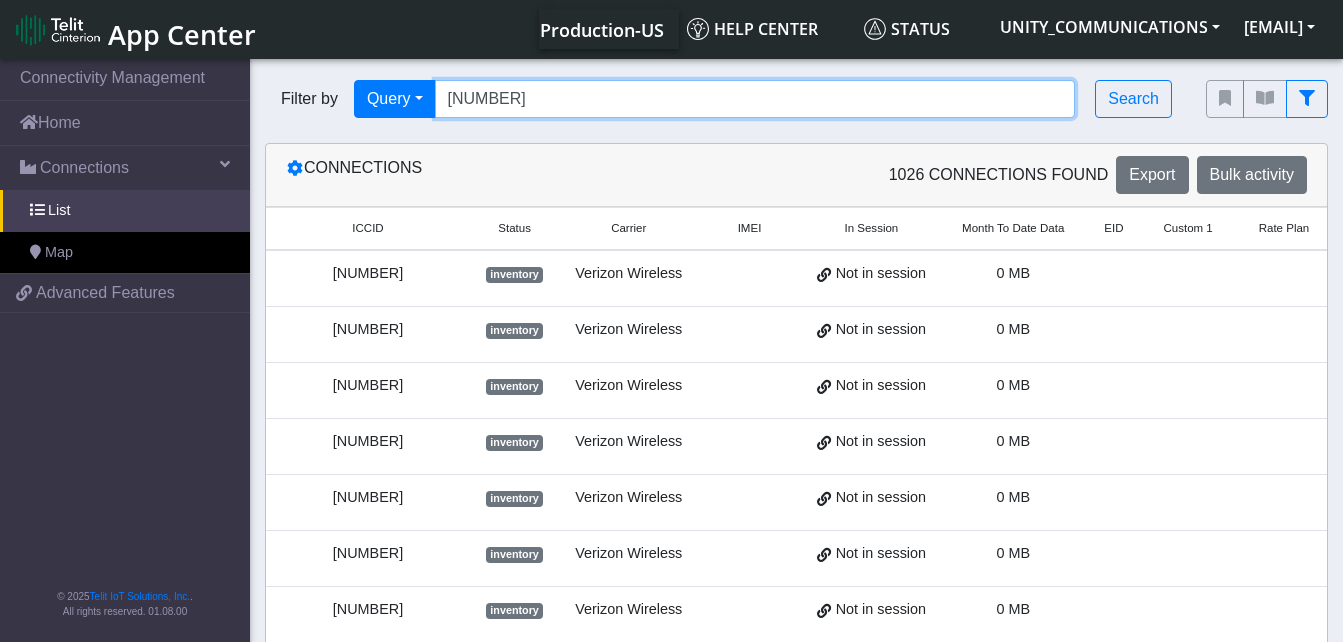 type on "[NUMBER]" 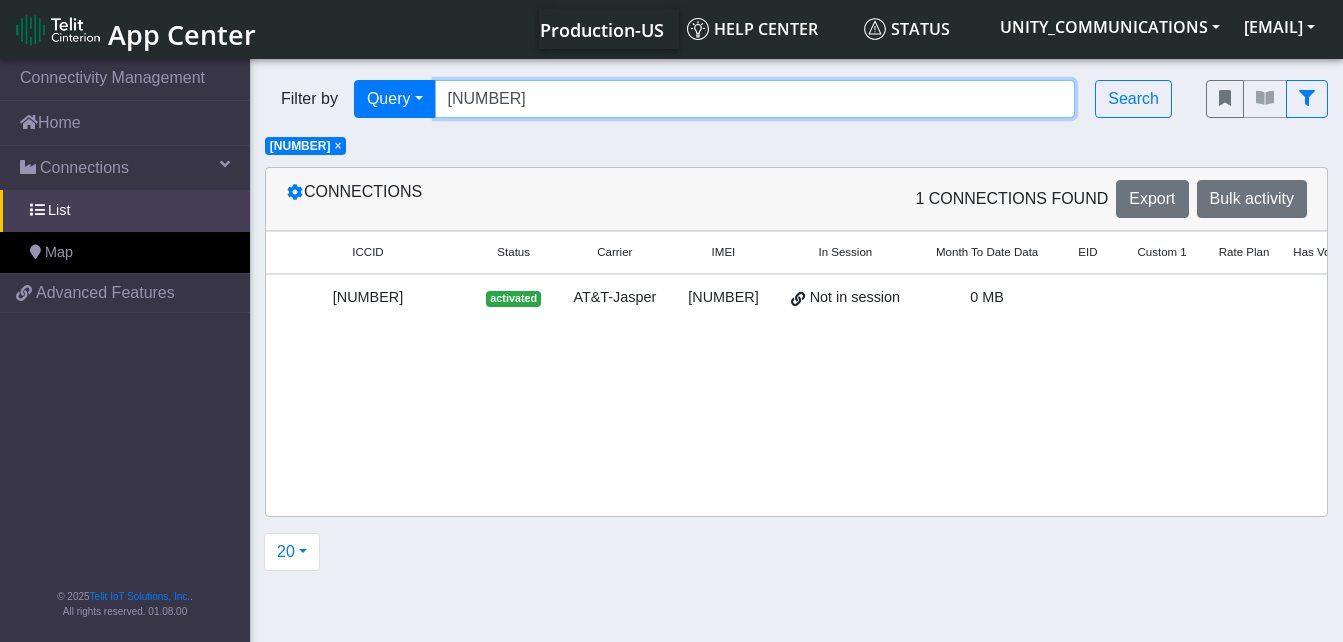 scroll, scrollTop: 0, scrollLeft: 177, axis: horizontal 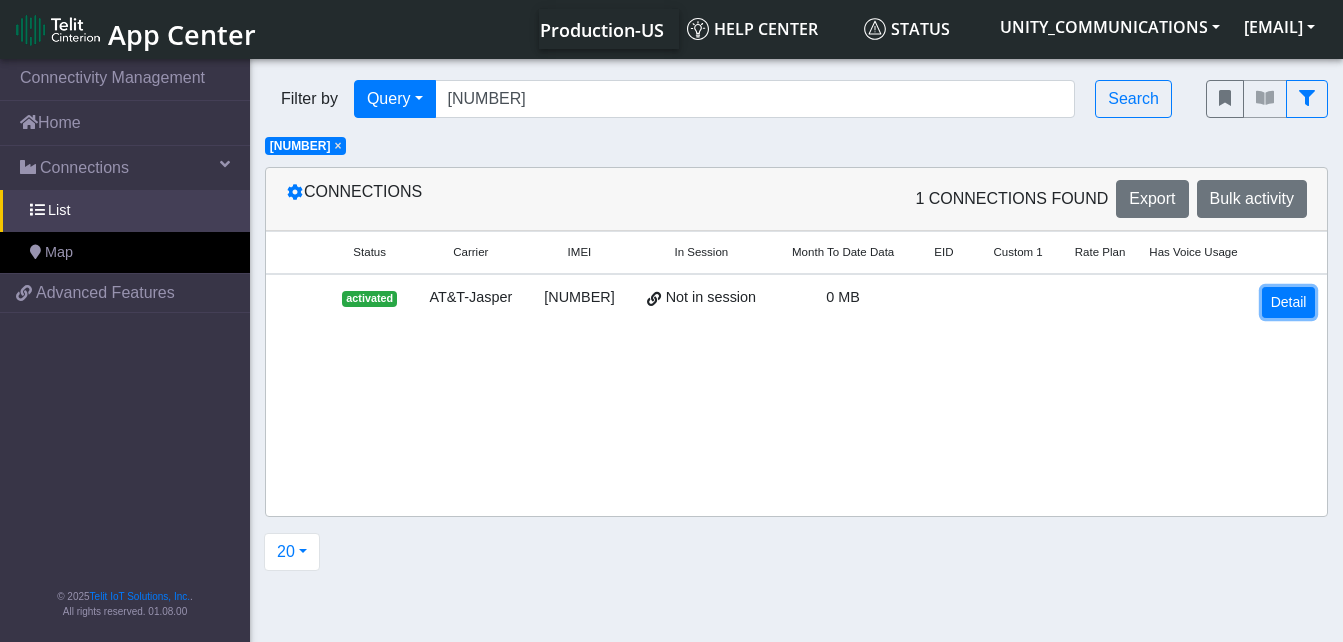 click on "Detail" at bounding box center (1289, 302) 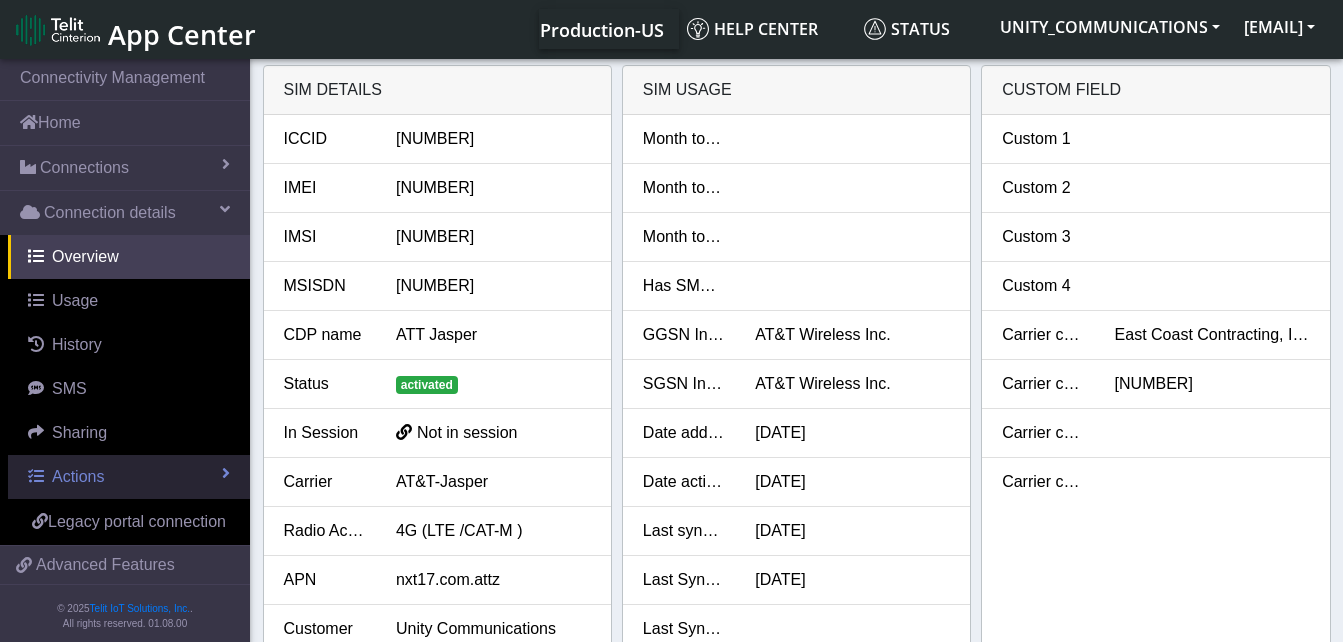 click on "Actions" at bounding box center [129, 477] 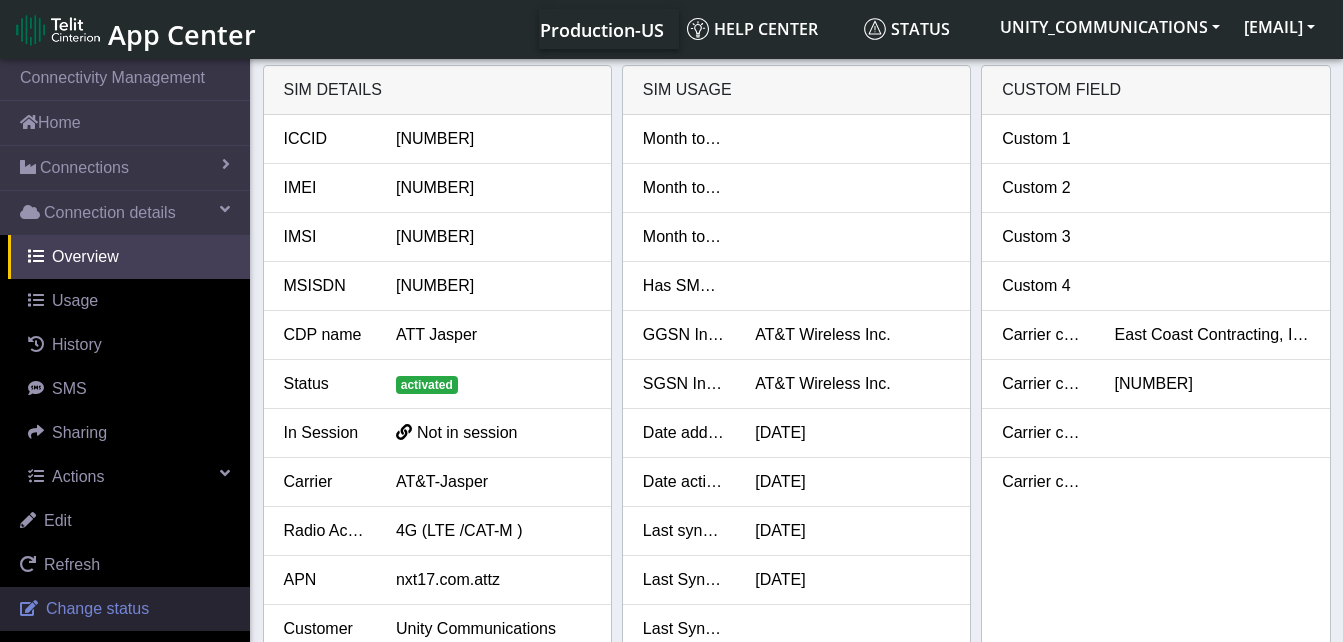 click on "Change status" at bounding box center (125, 609) 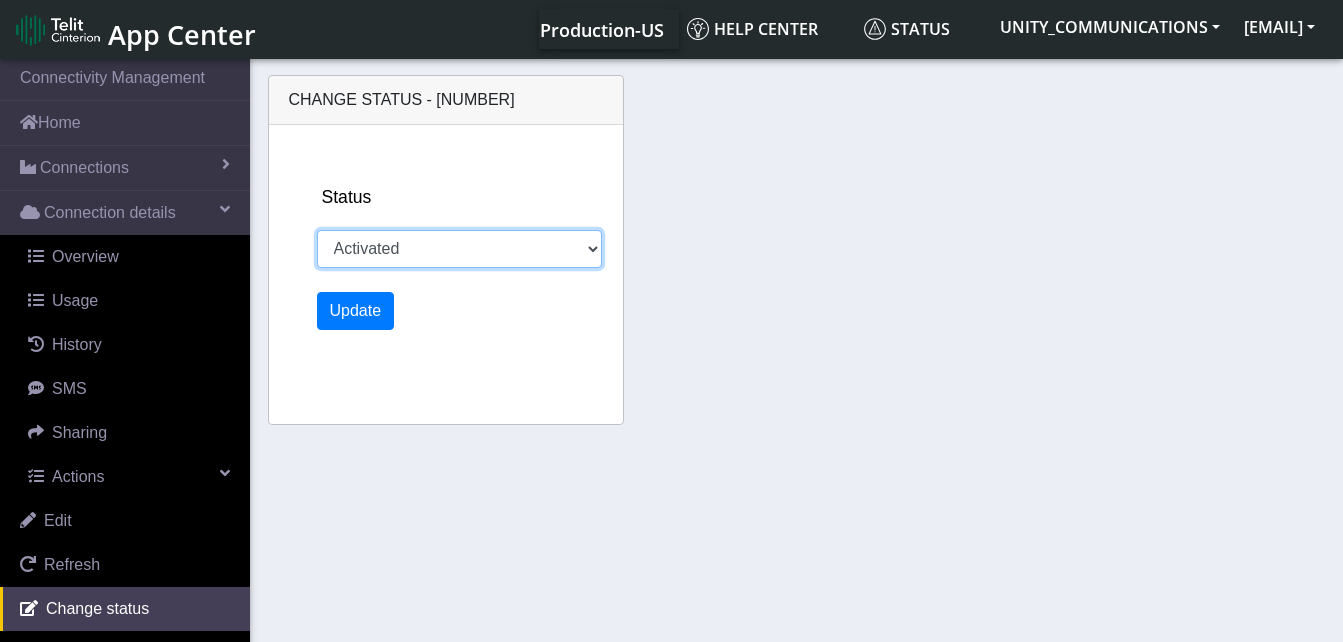 click on "Activated Ready Deactivated Inventory Retired" at bounding box center [459, 249] 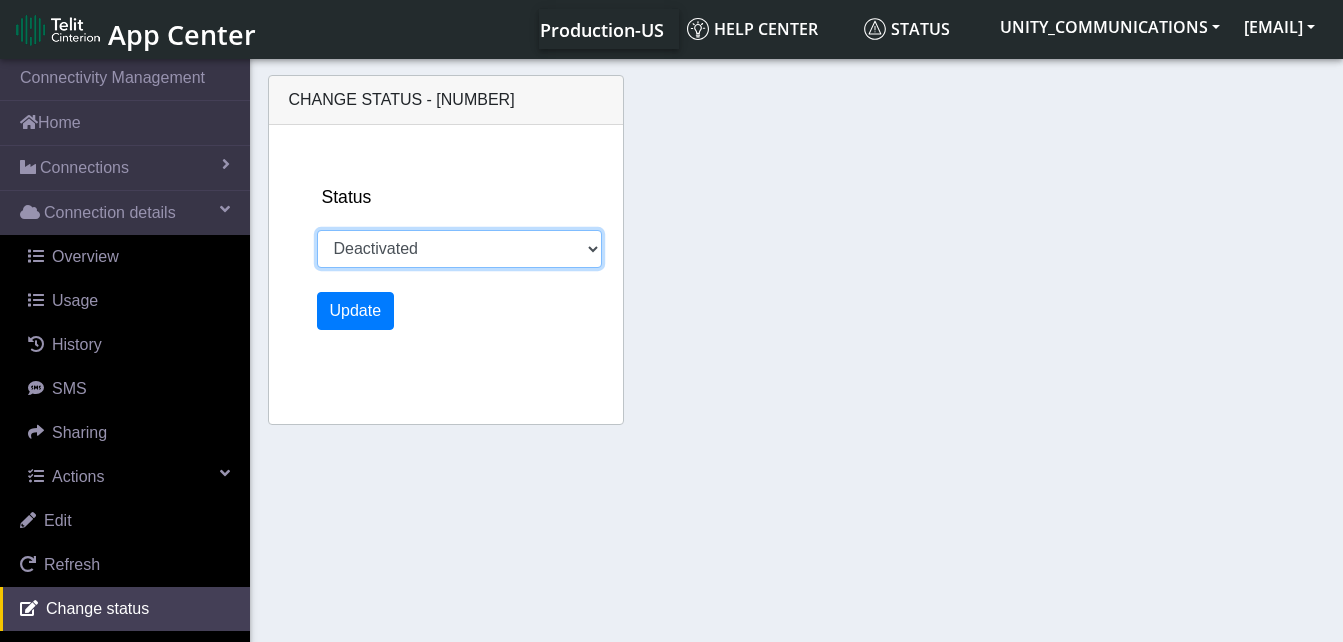 click on "Activated Ready Deactivated Inventory Retired" at bounding box center [459, 249] 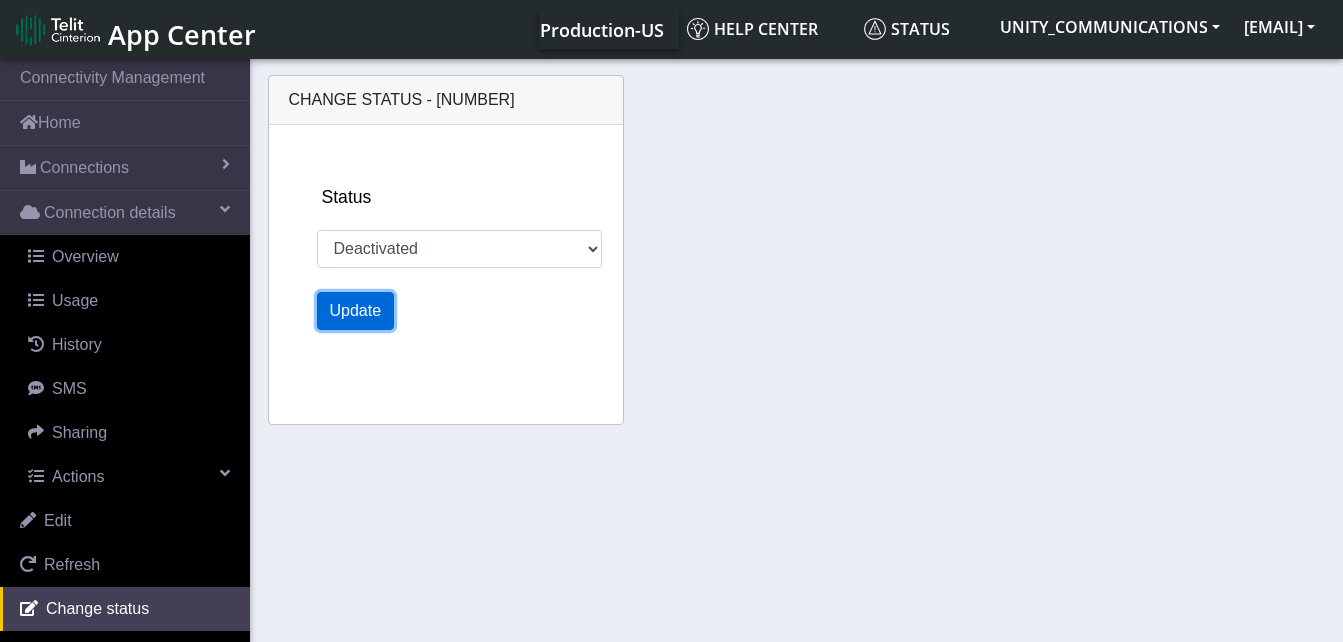 click on "Update" 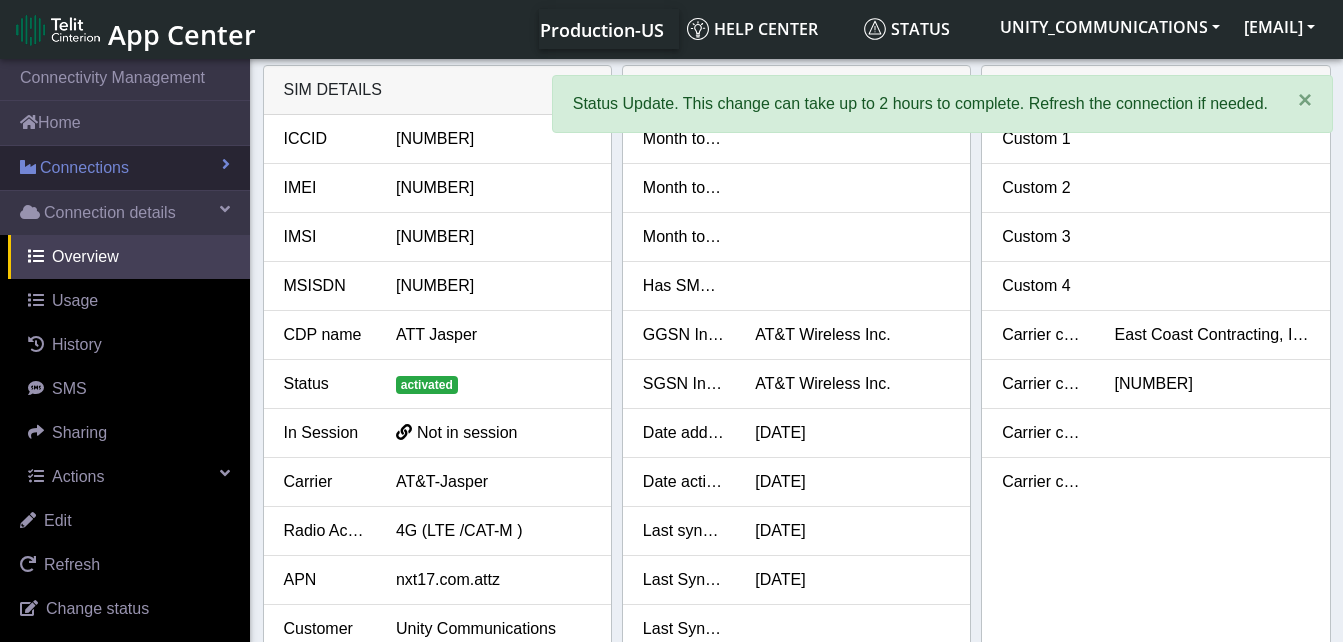 click on "Connections" at bounding box center (84, 168) 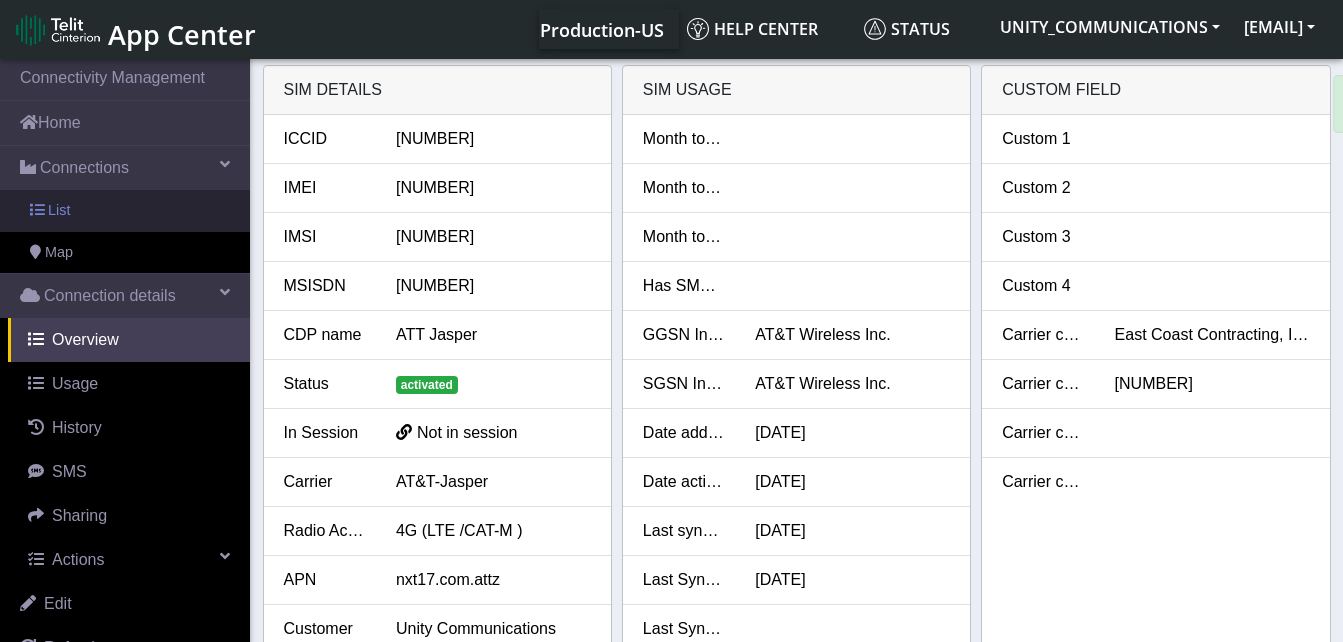 click on "List" at bounding box center (125, 211) 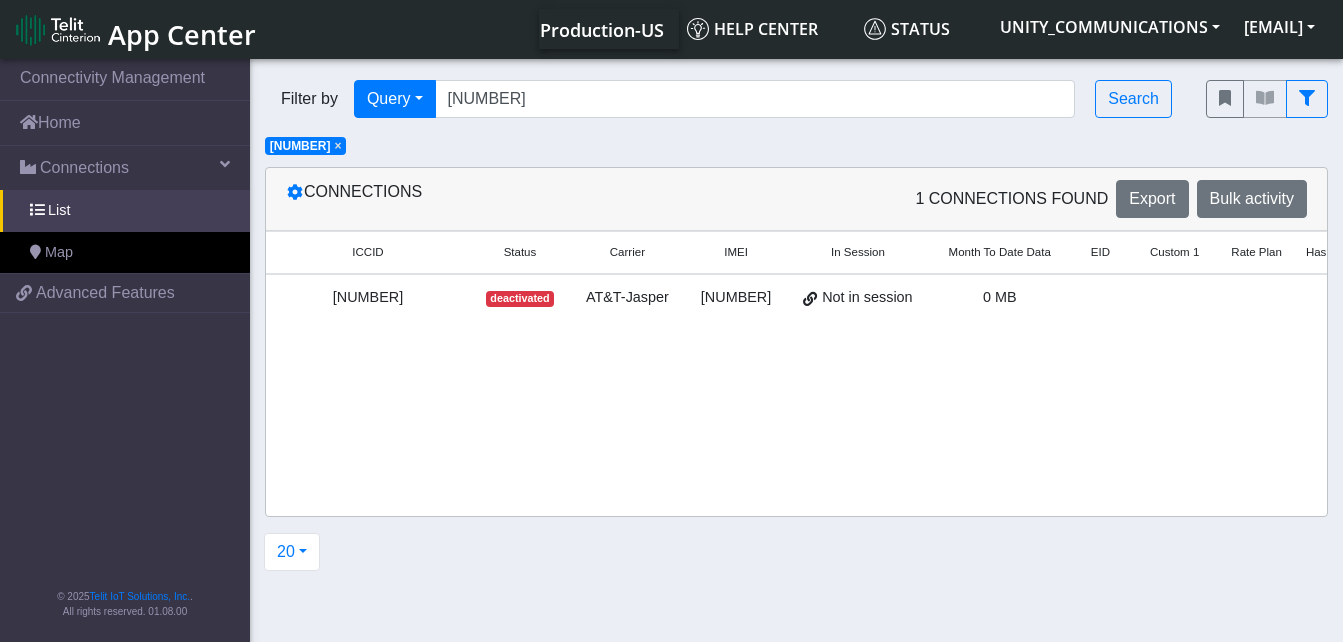 click on "×" 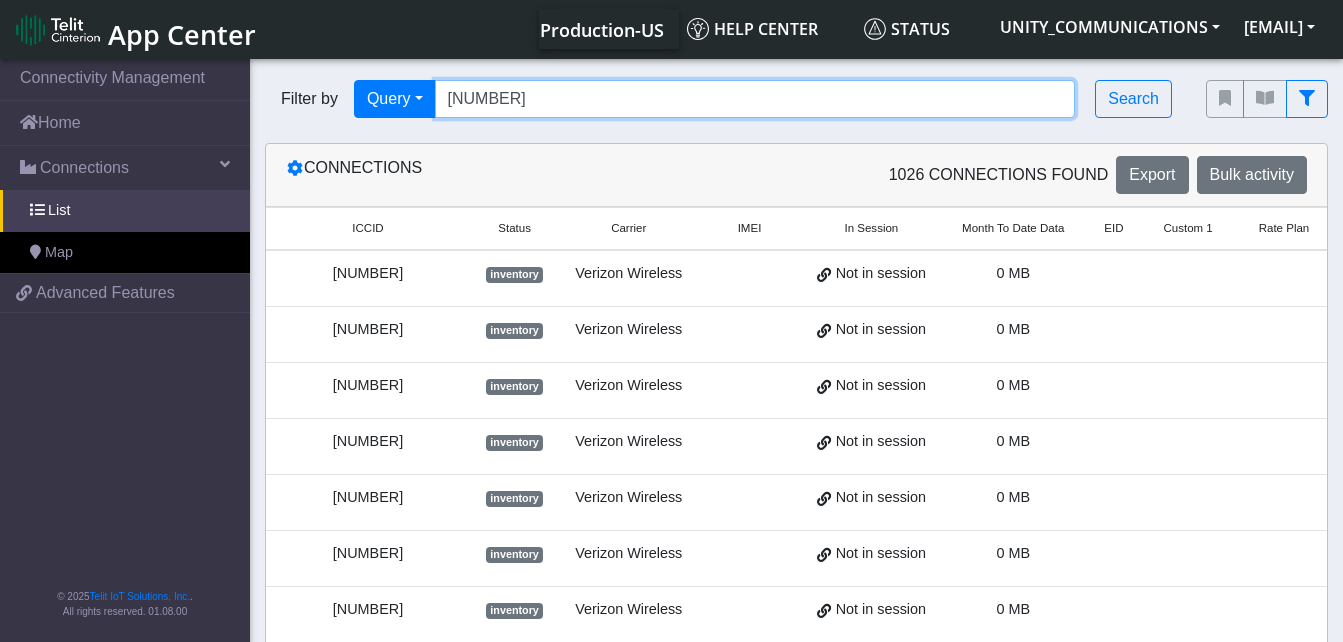 click on "[NUMBER]" at bounding box center [755, 99] 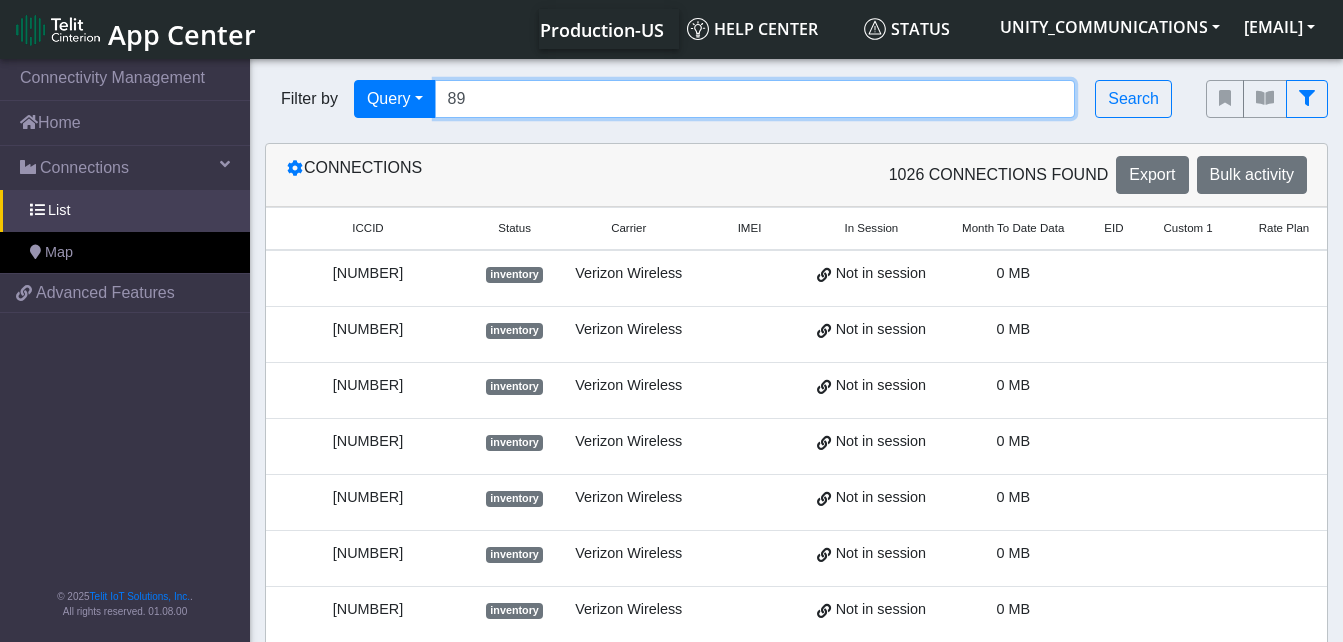 type on "8" 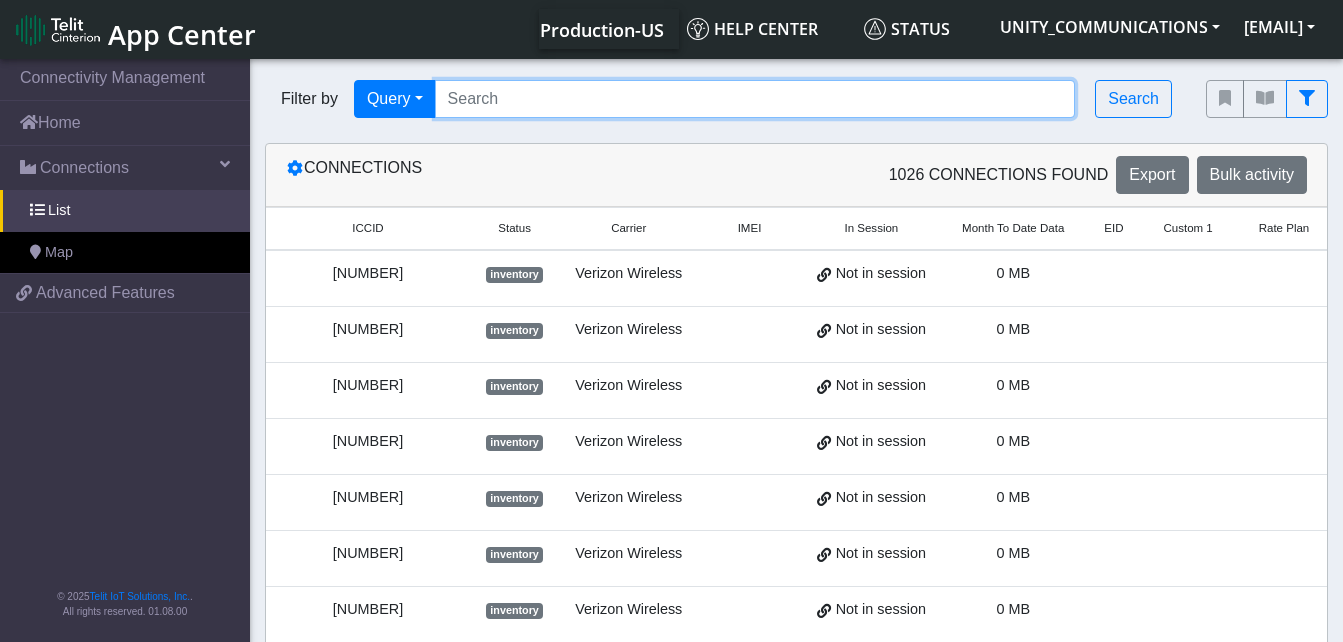 type 